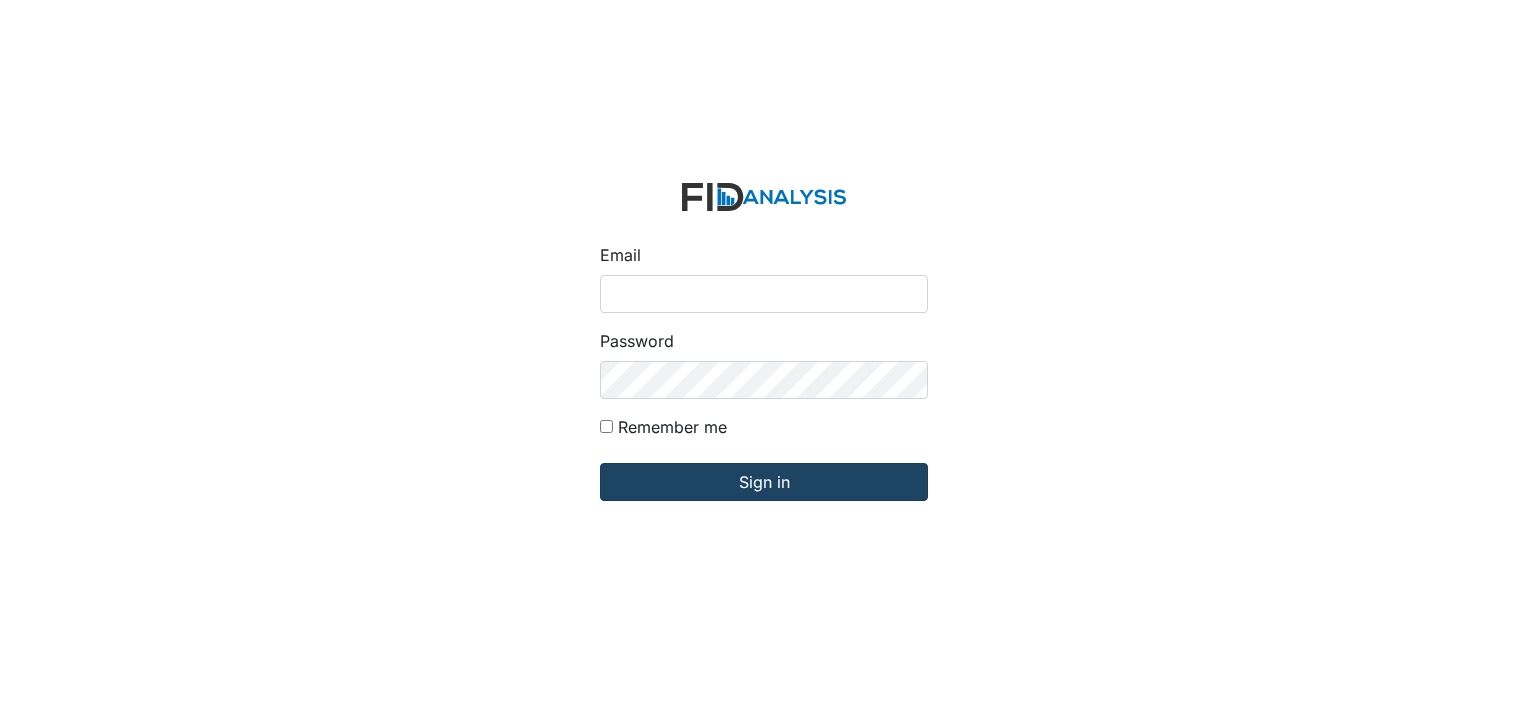scroll, scrollTop: 0, scrollLeft: 0, axis: both 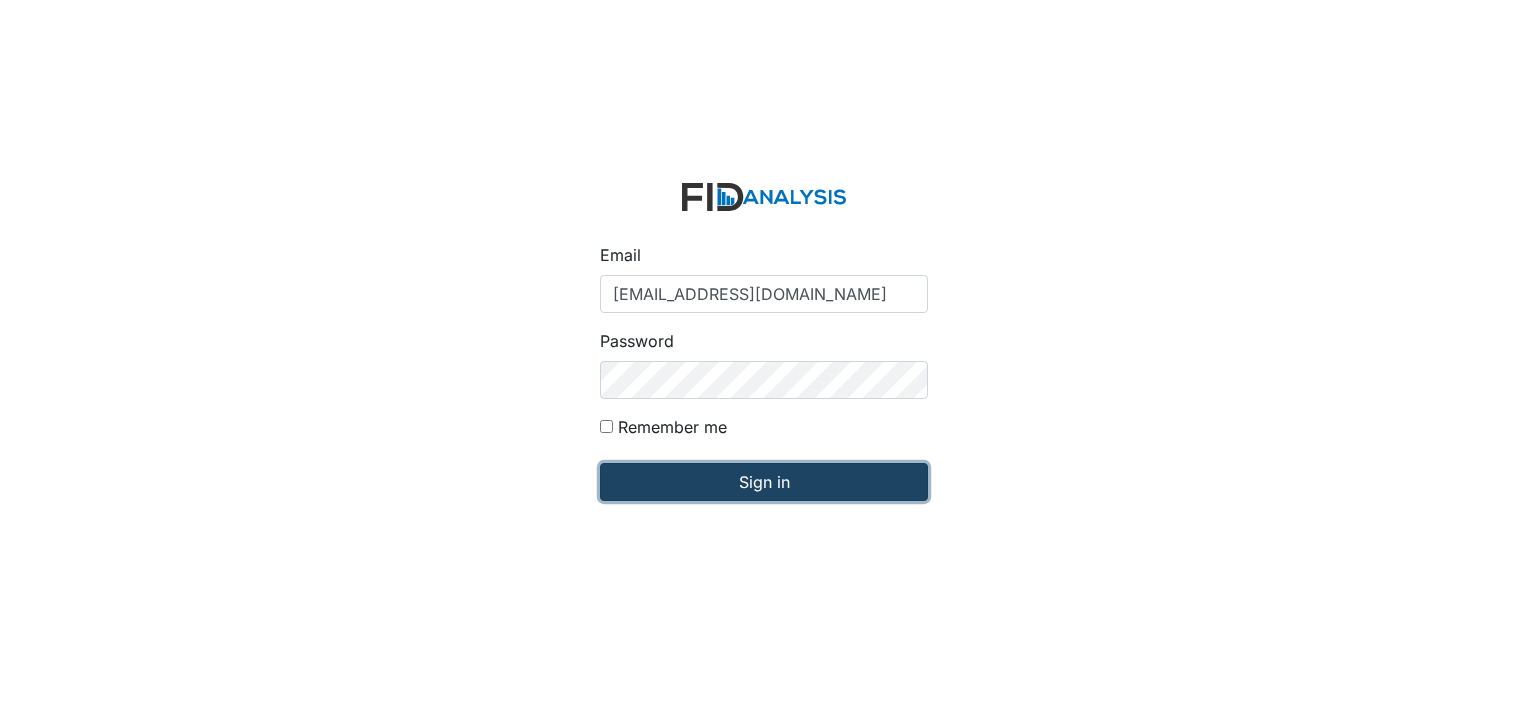 click on "Sign in" at bounding box center (764, 482) 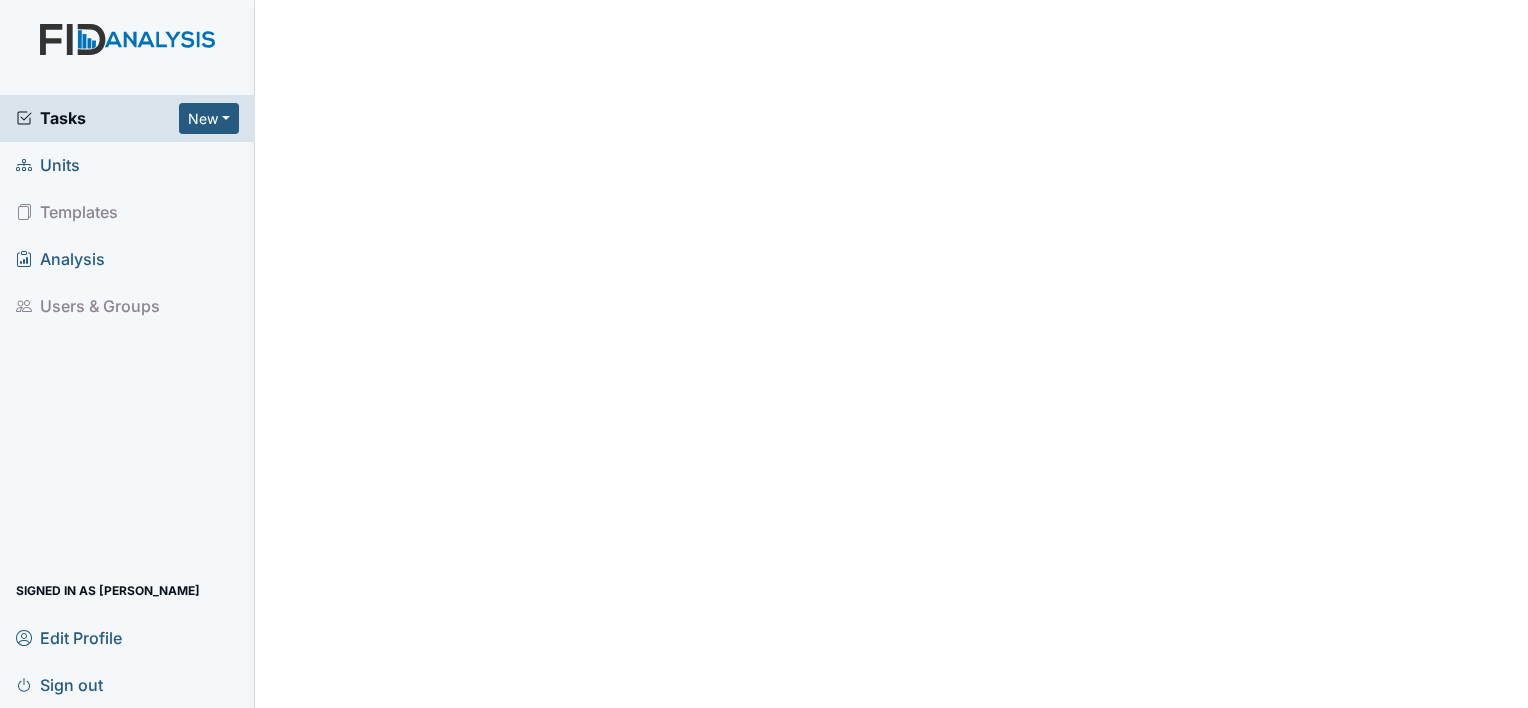 scroll, scrollTop: 0, scrollLeft: 0, axis: both 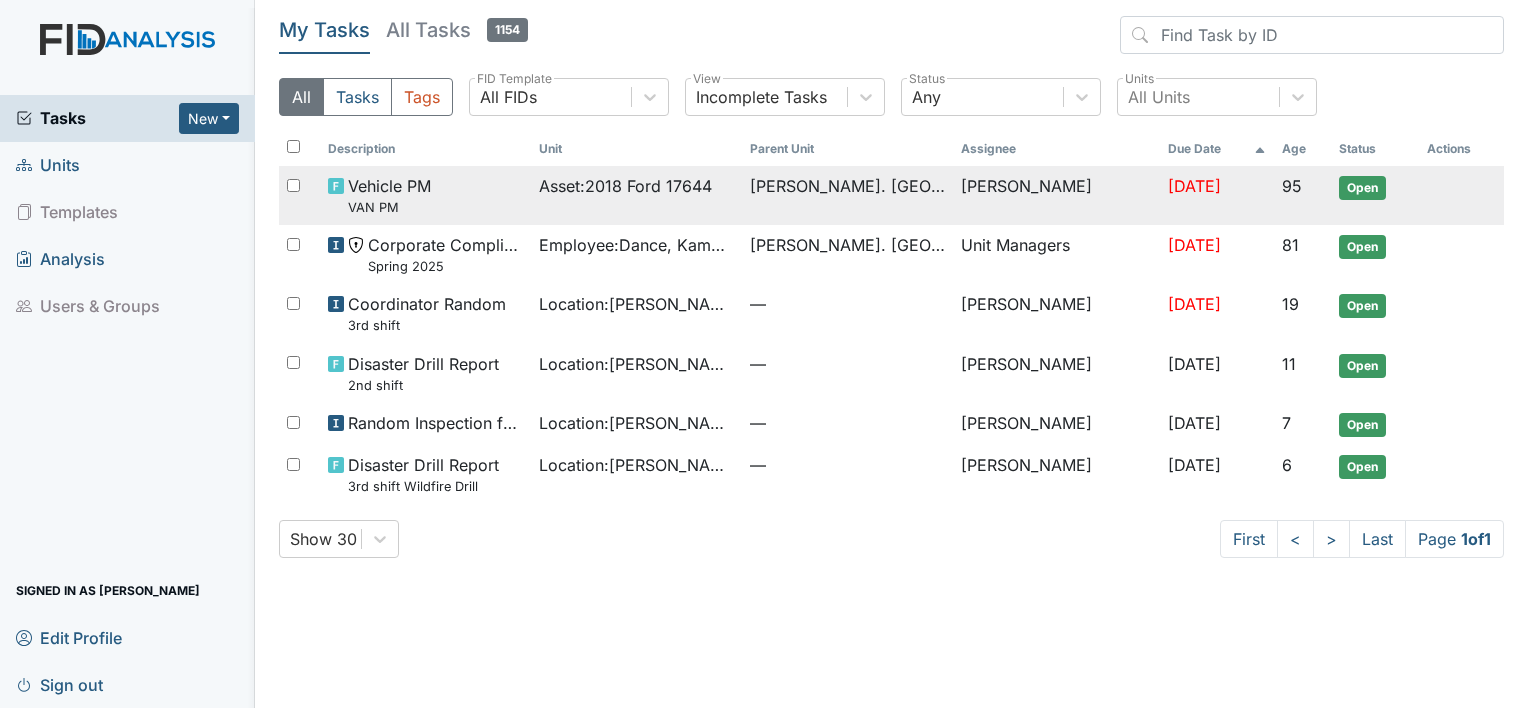 click on "Asset :  2018	Ford	17644" at bounding box center (636, 195) 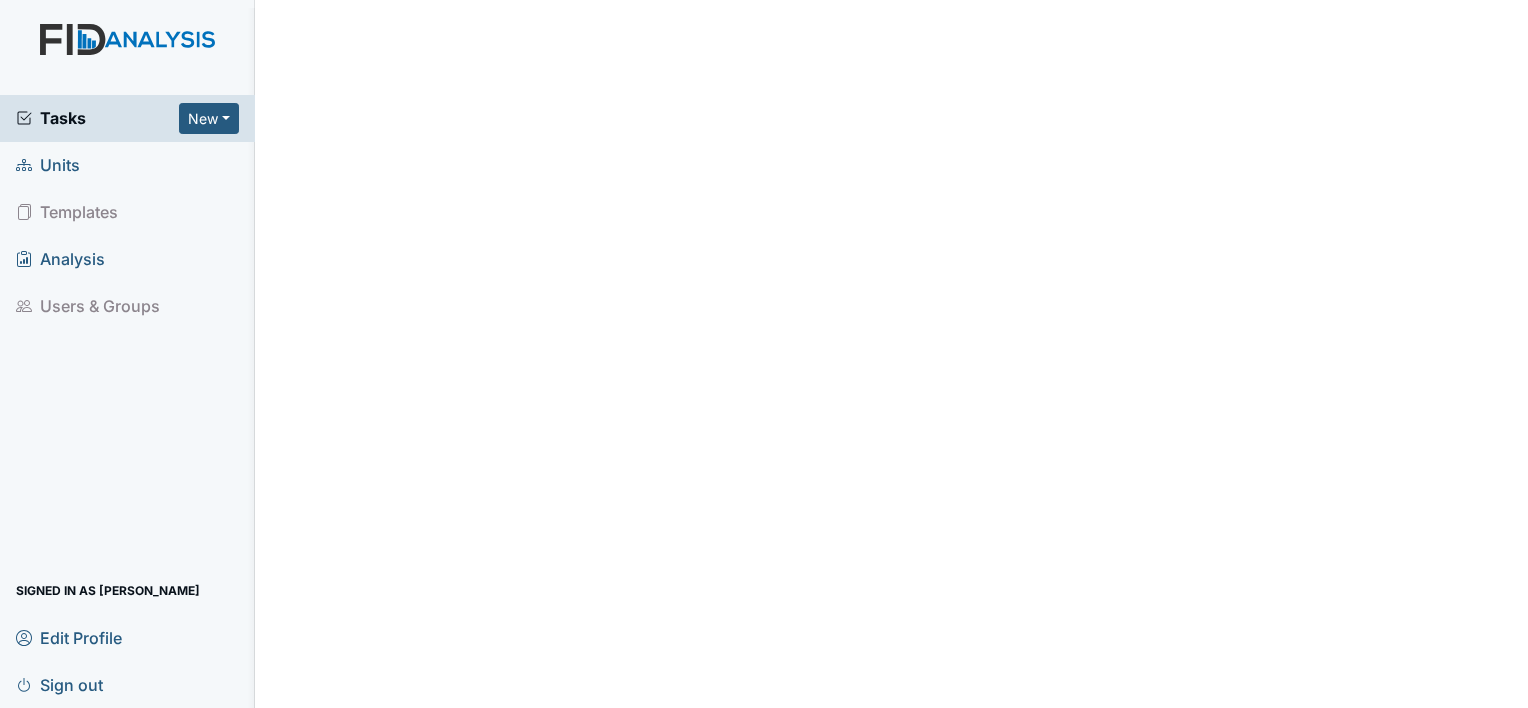 scroll, scrollTop: 0, scrollLeft: 0, axis: both 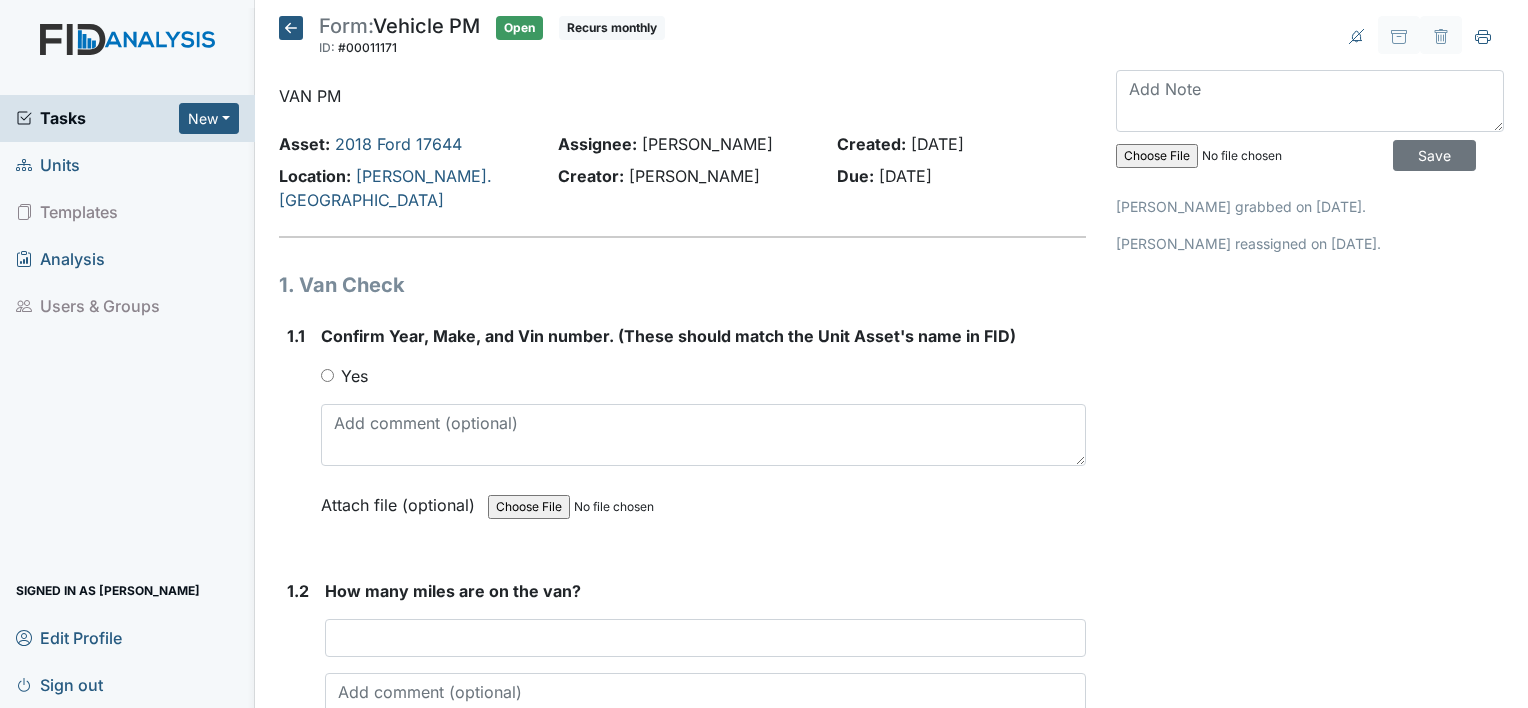 click on "Yes" at bounding box center [327, 375] 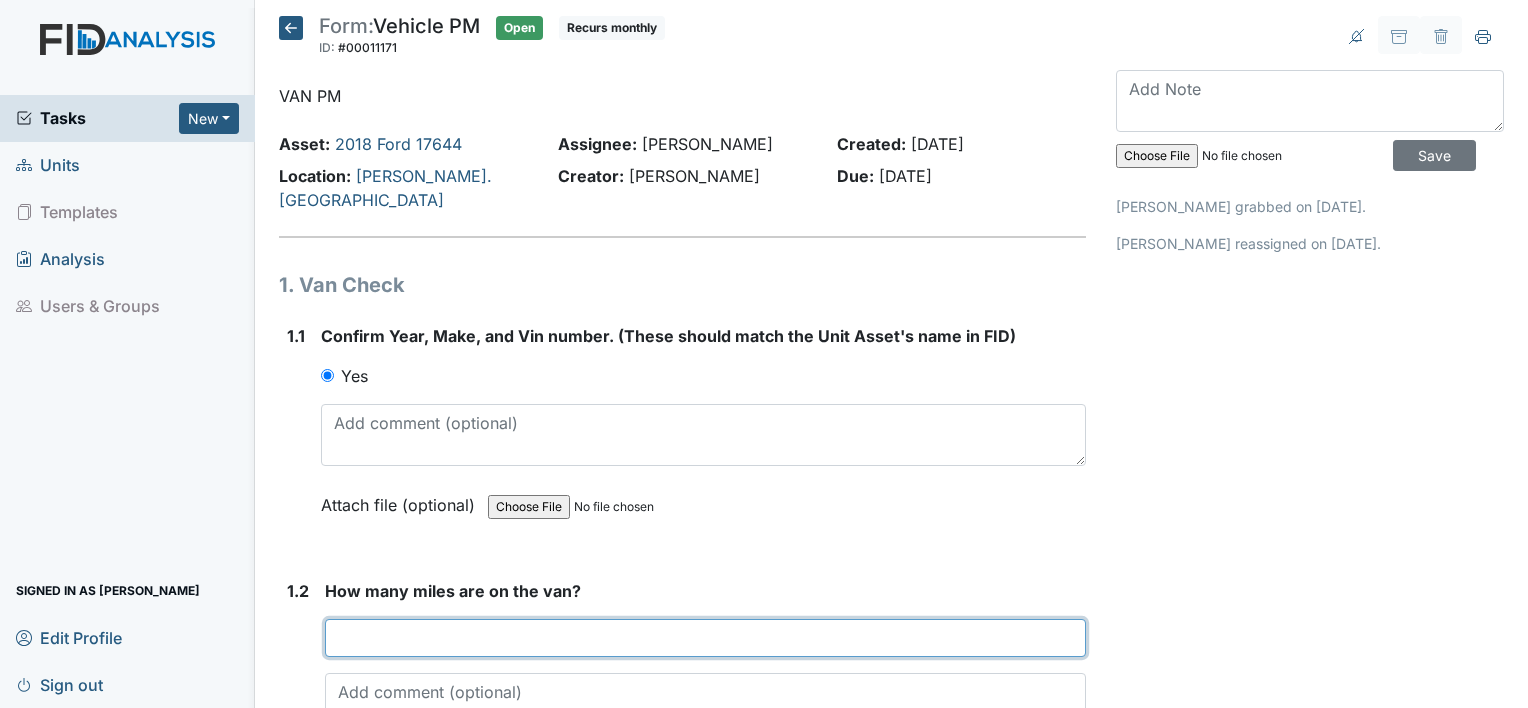 click at bounding box center (705, 638) 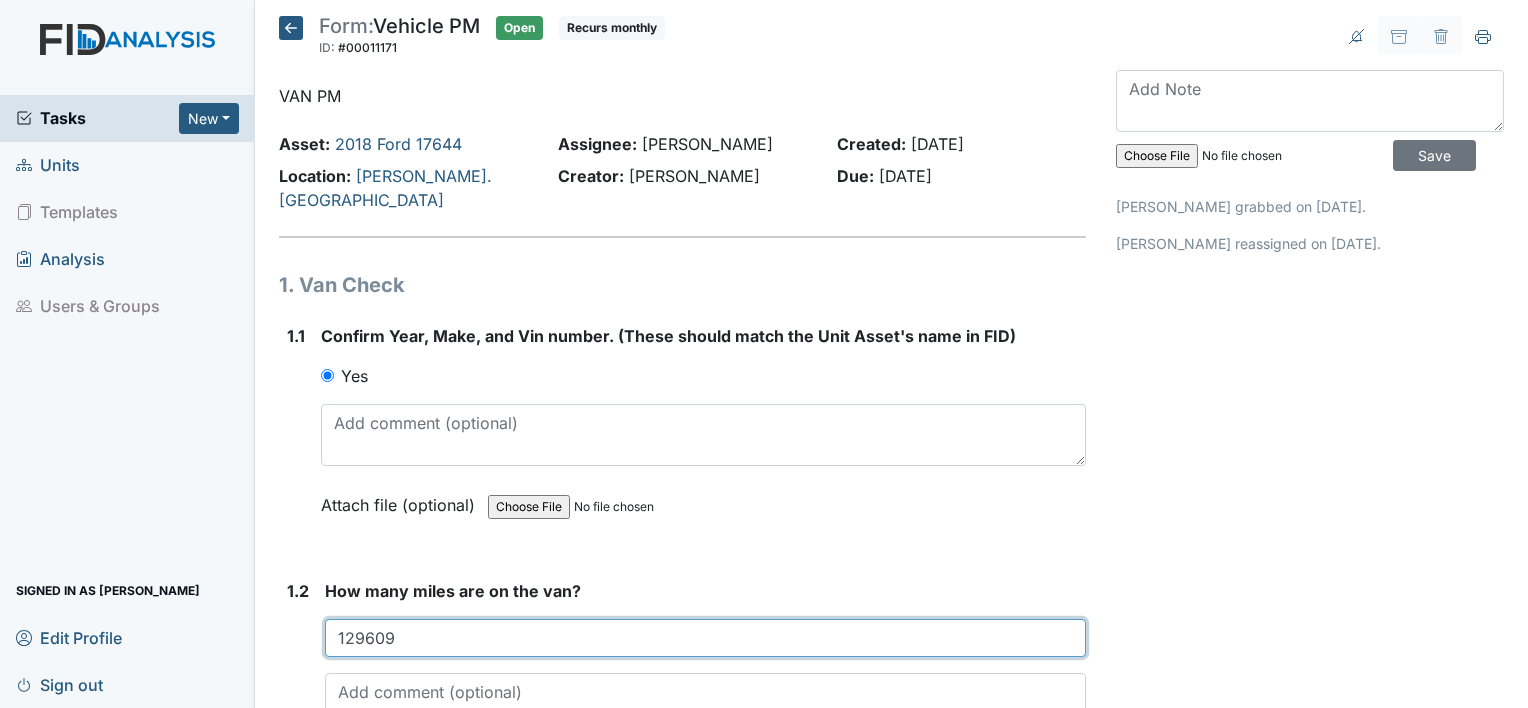 type on "129610" 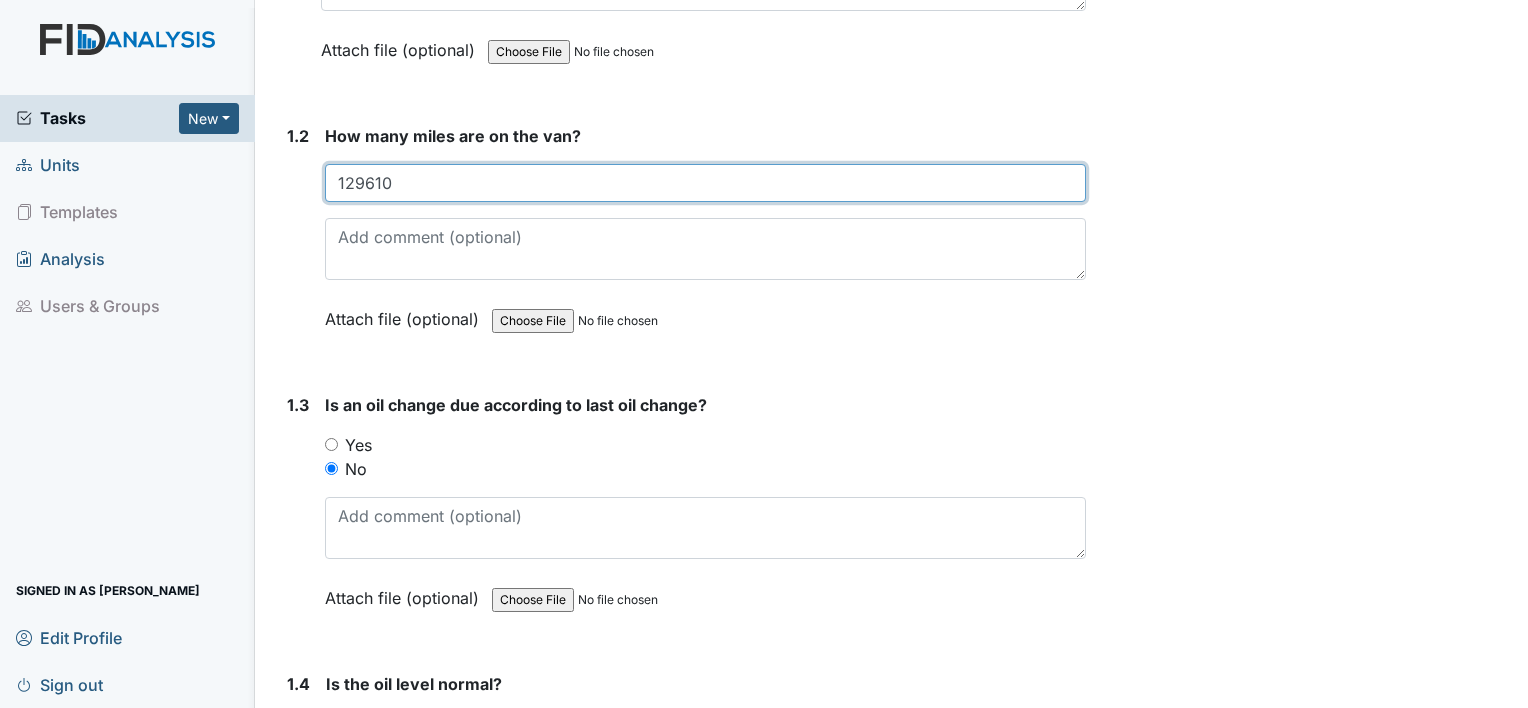 scroll, scrollTop: 480, scrollLeft: 0, axis: vertical 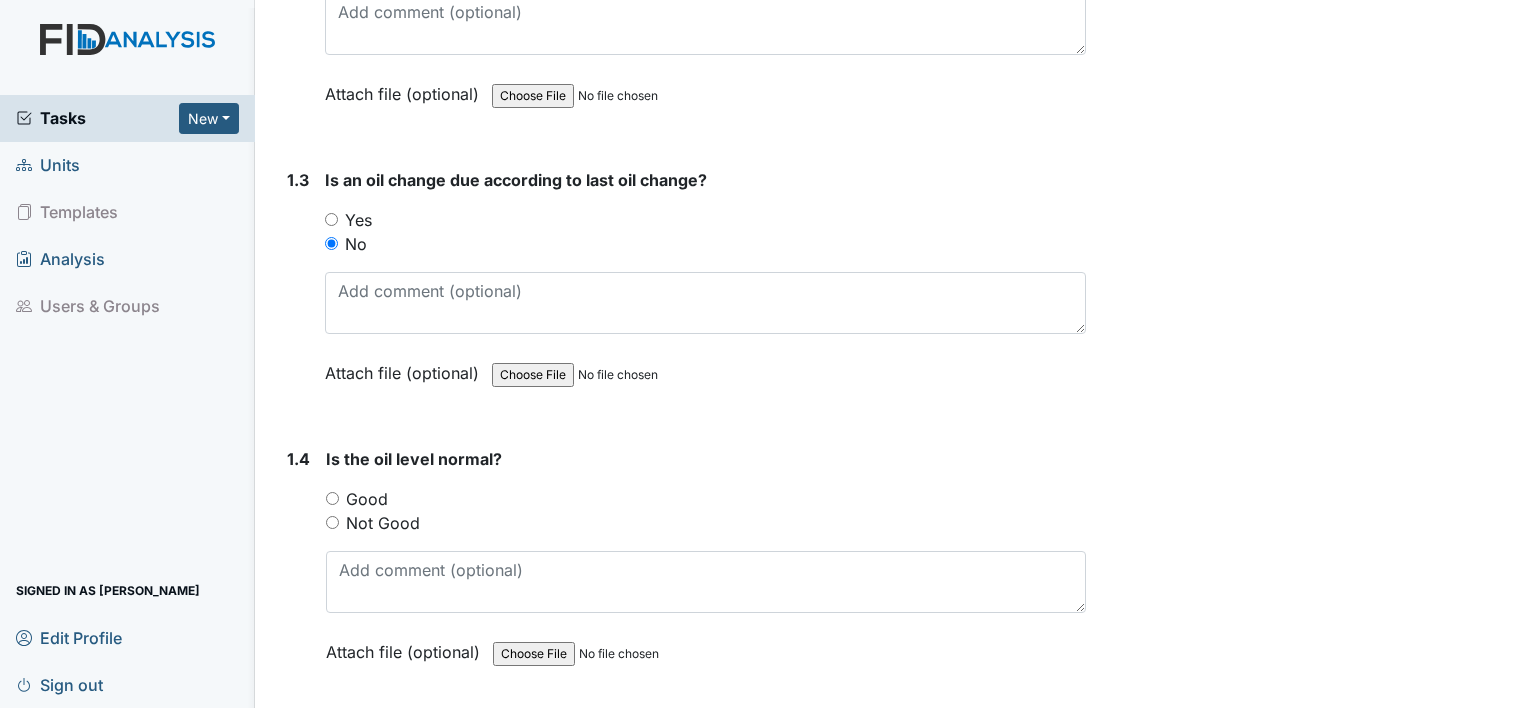 click on "Good" at bounding box center (332, 498) 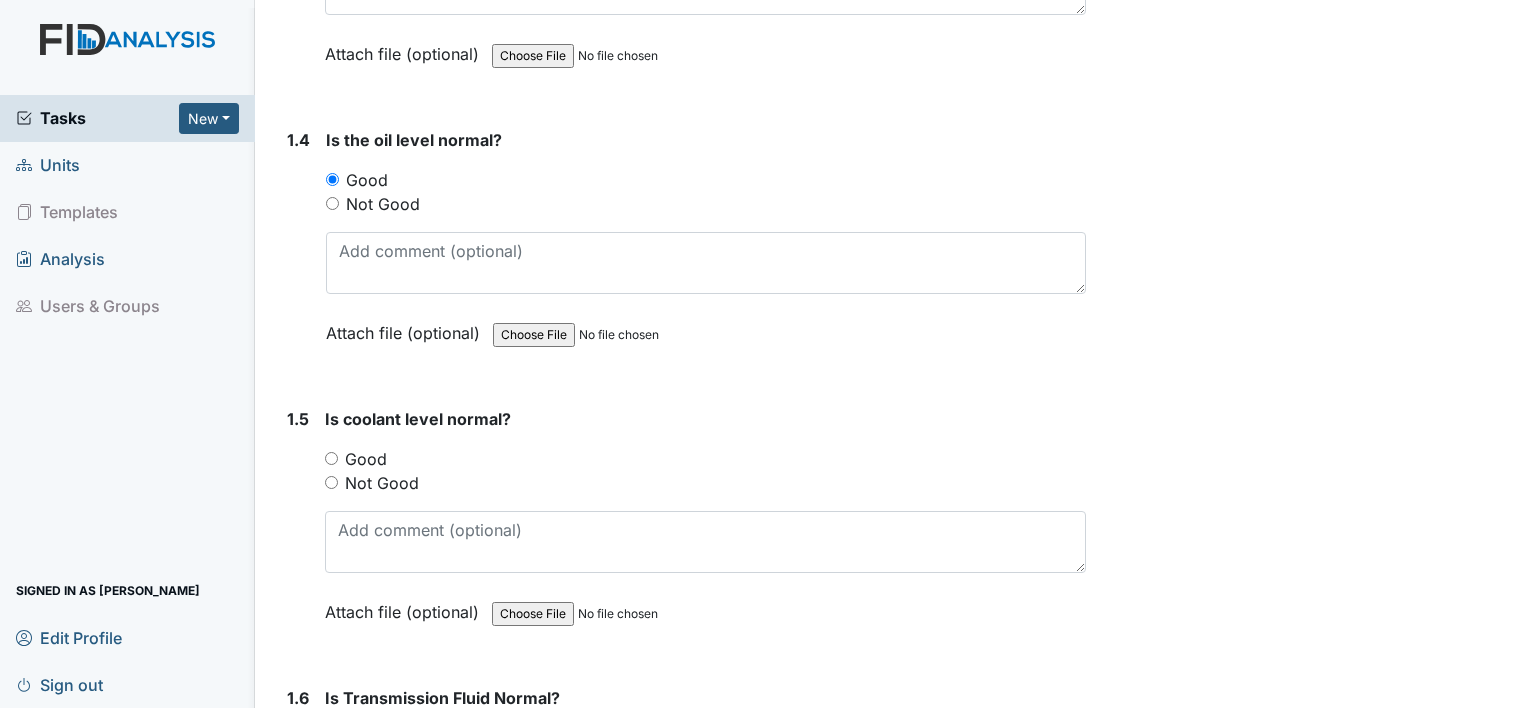 scroll, scrollTop: 1000, scrollLeft: 0, axis: vertical 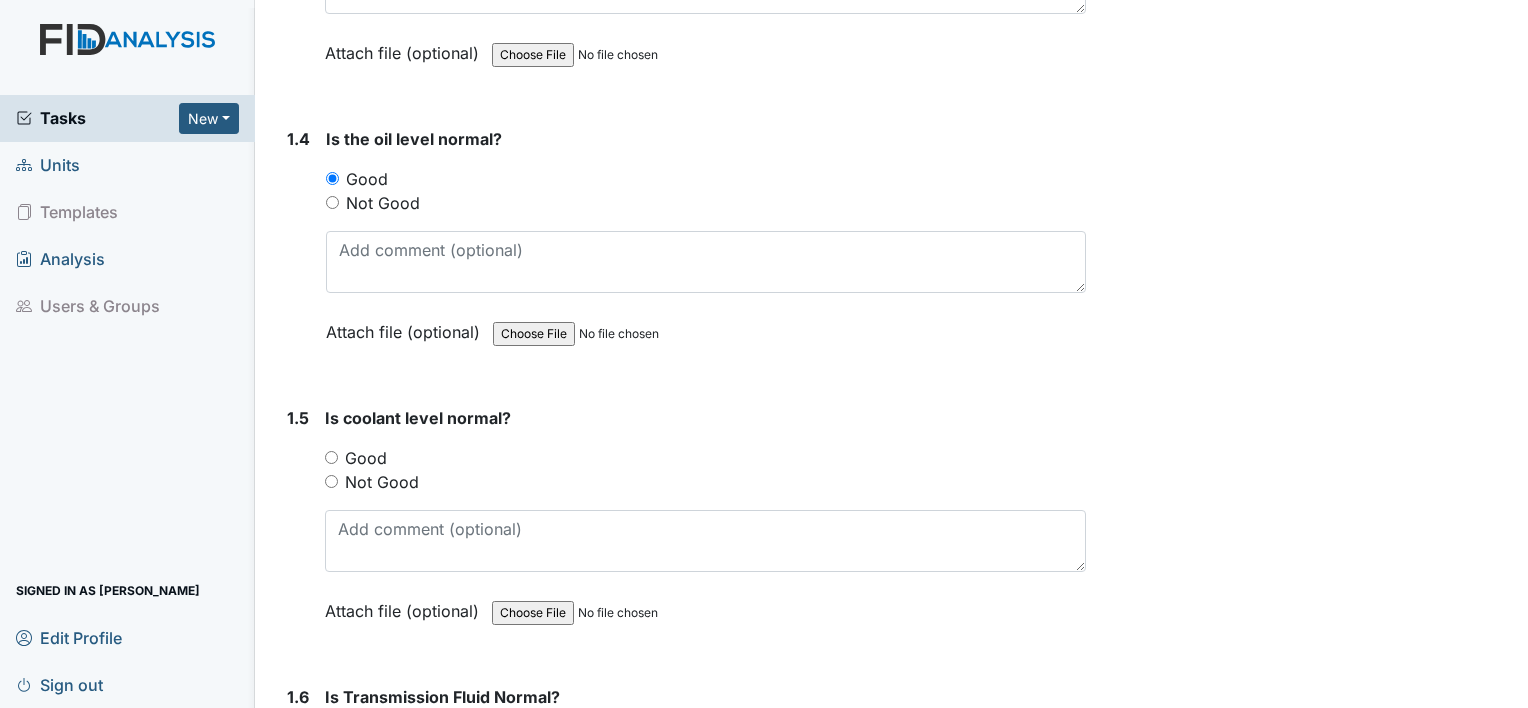 click on "Good" at bounding box center [331, 457] 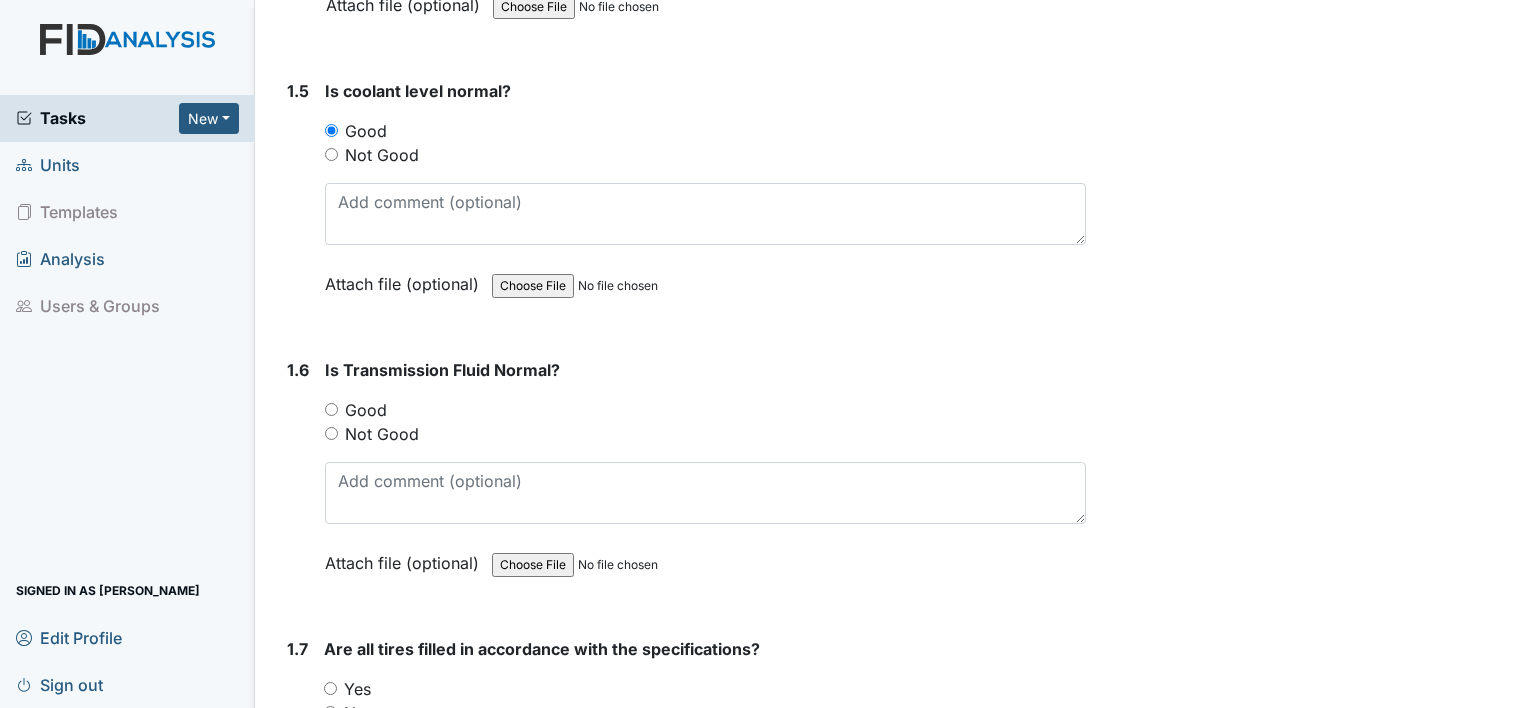 scroll, scrollTop: 1360, scrollLeft: 0, axis: vertical 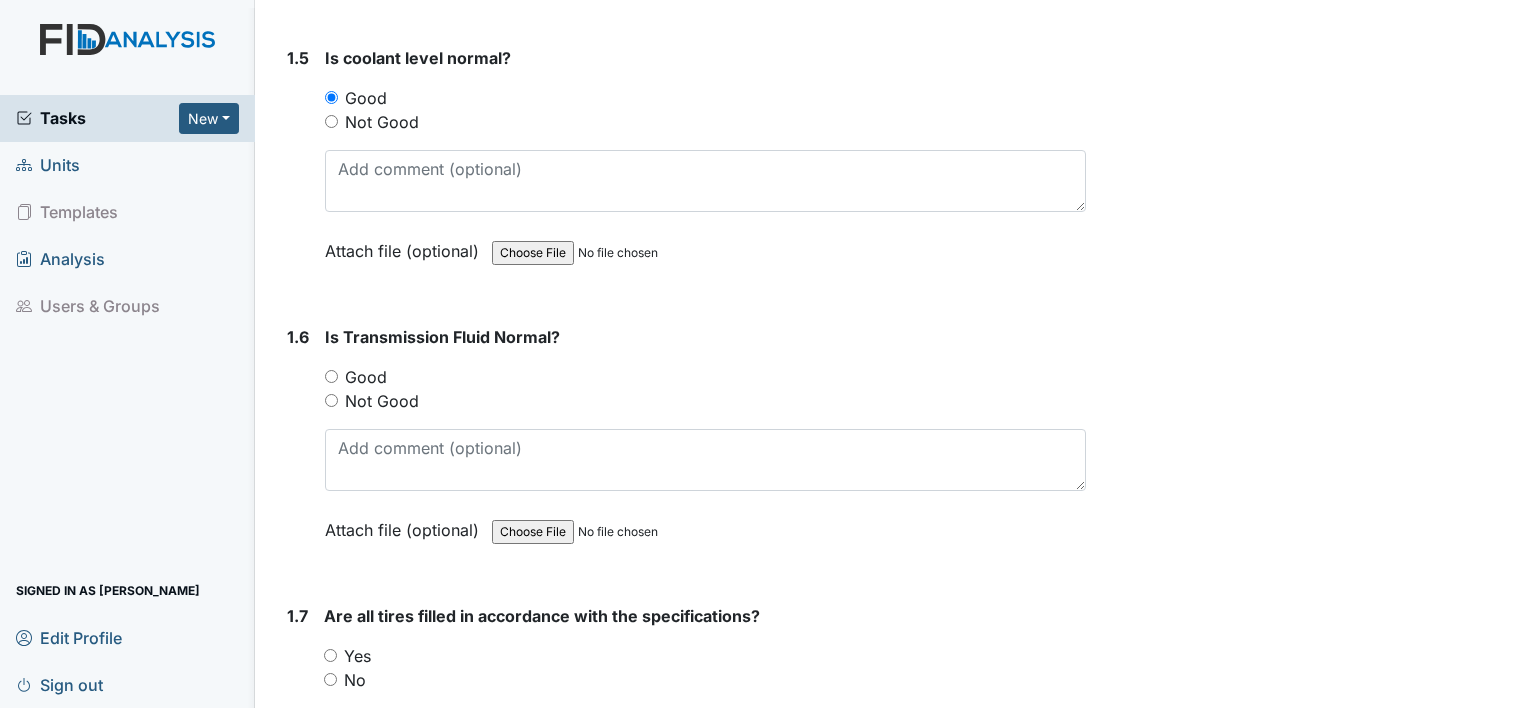click on "Good" at bounding box center (331, 376) 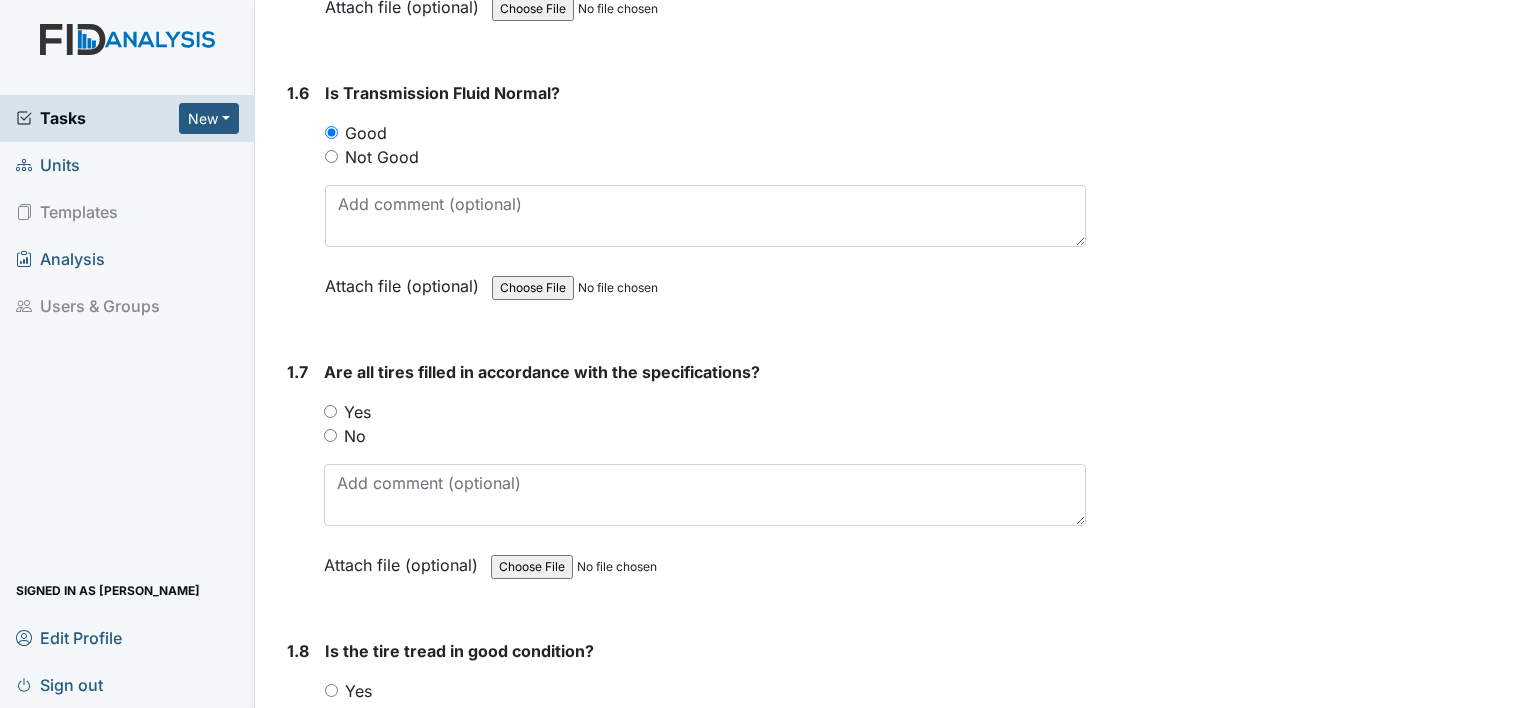 scroll, scrollTop: 1640, scrollLeft: 0, axis: vertical 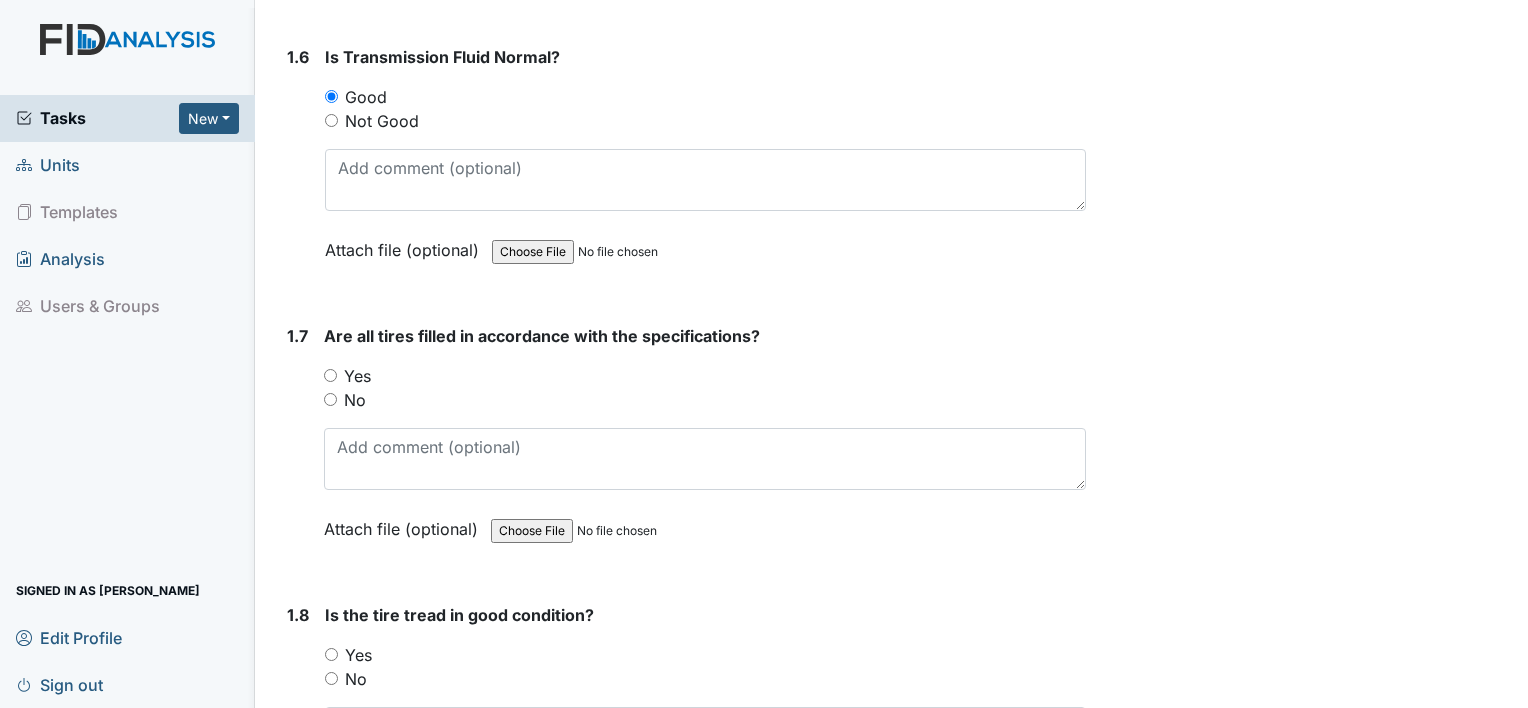 click on "Yes" at bounding box center (330, 375) 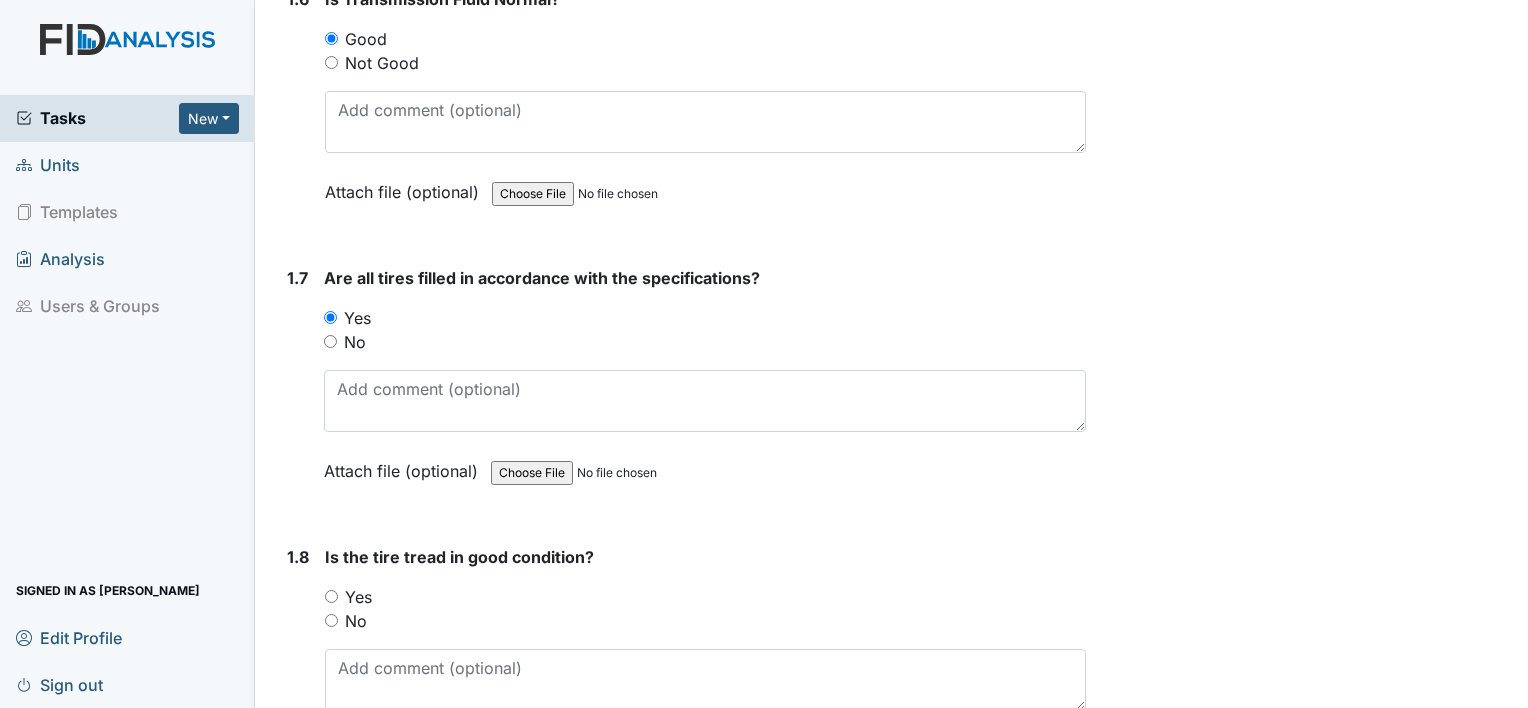 scroll, scrollTop: 1720, scrollLeft: 0, axis: vertical 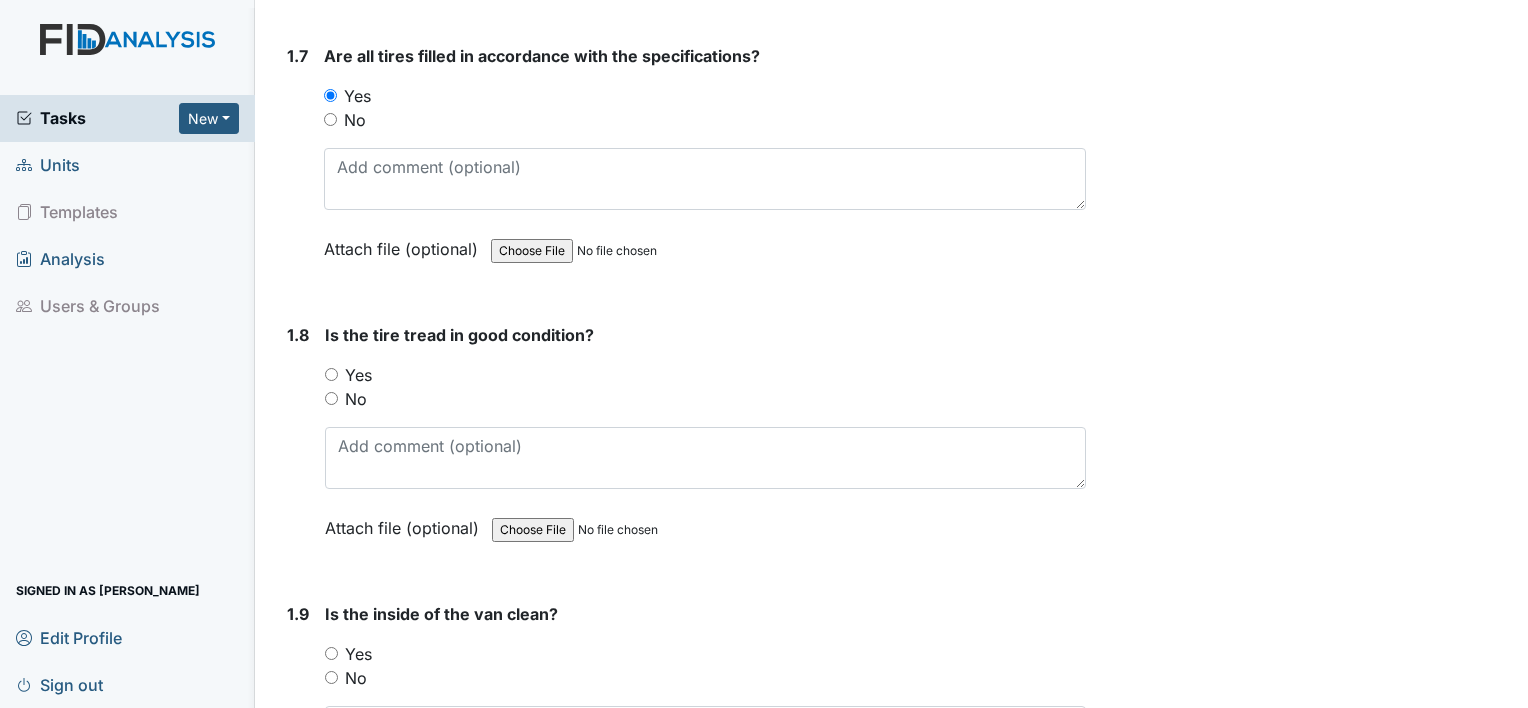 click on "Yes" at bounding box center [331, 653] 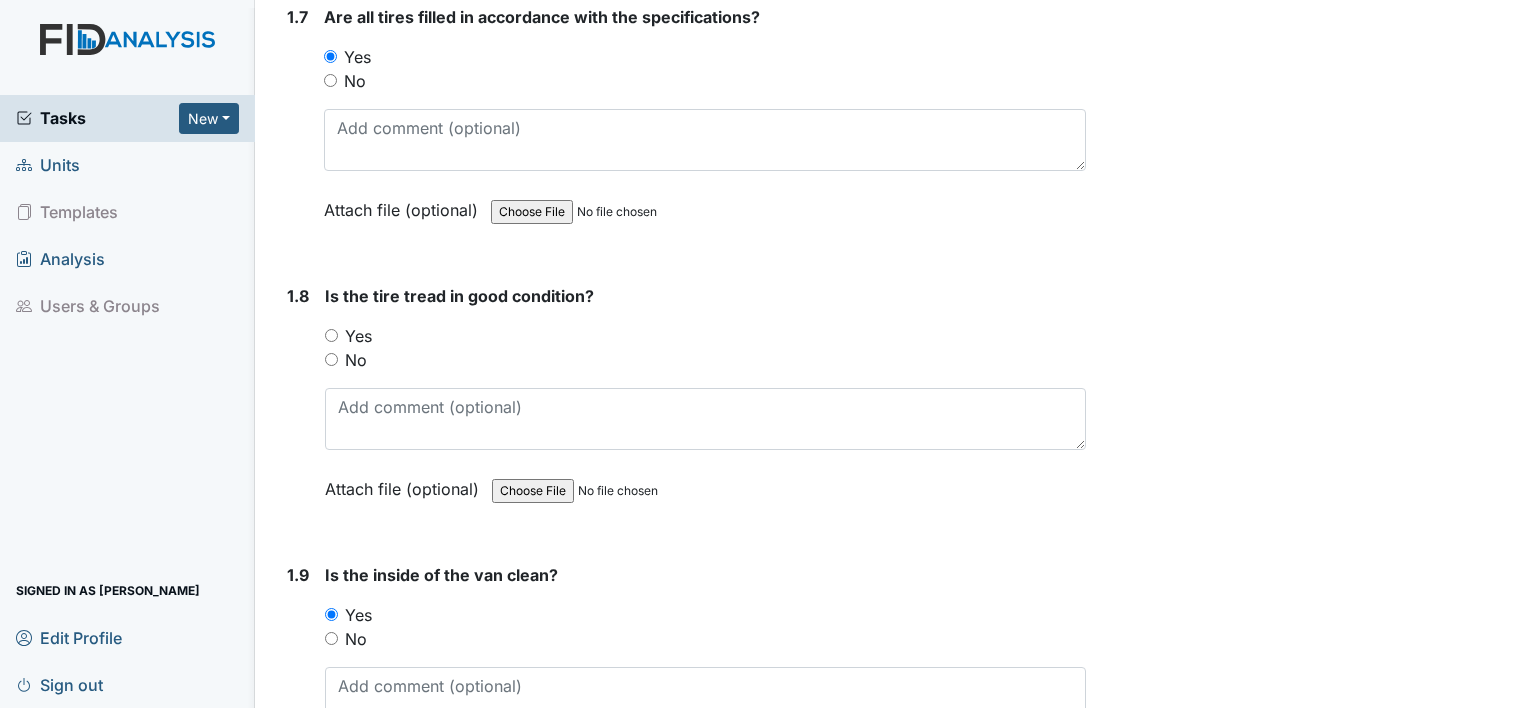 scroll, scrollTop: 1960, scrollLeft: 0, axis: vertical 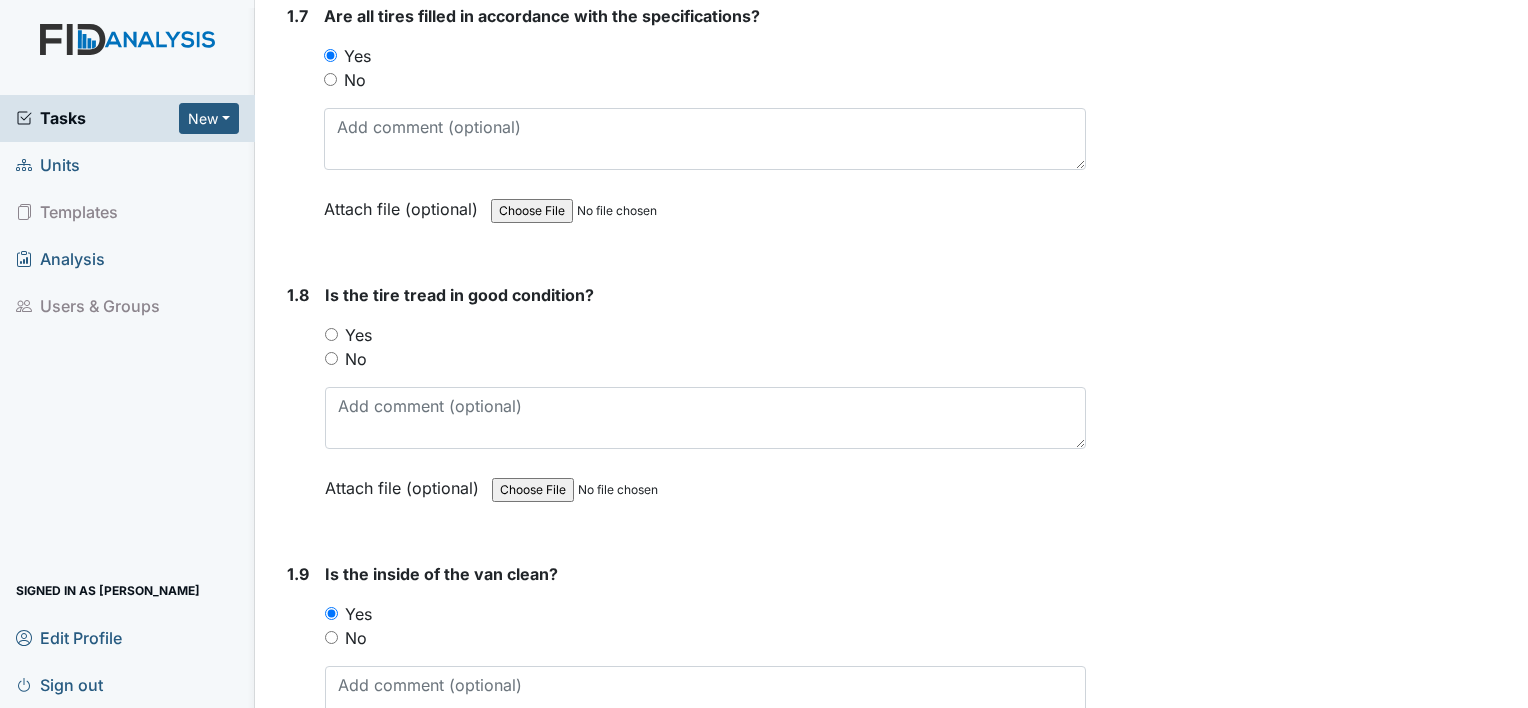 click on "No" at bounding box center (331, 358) 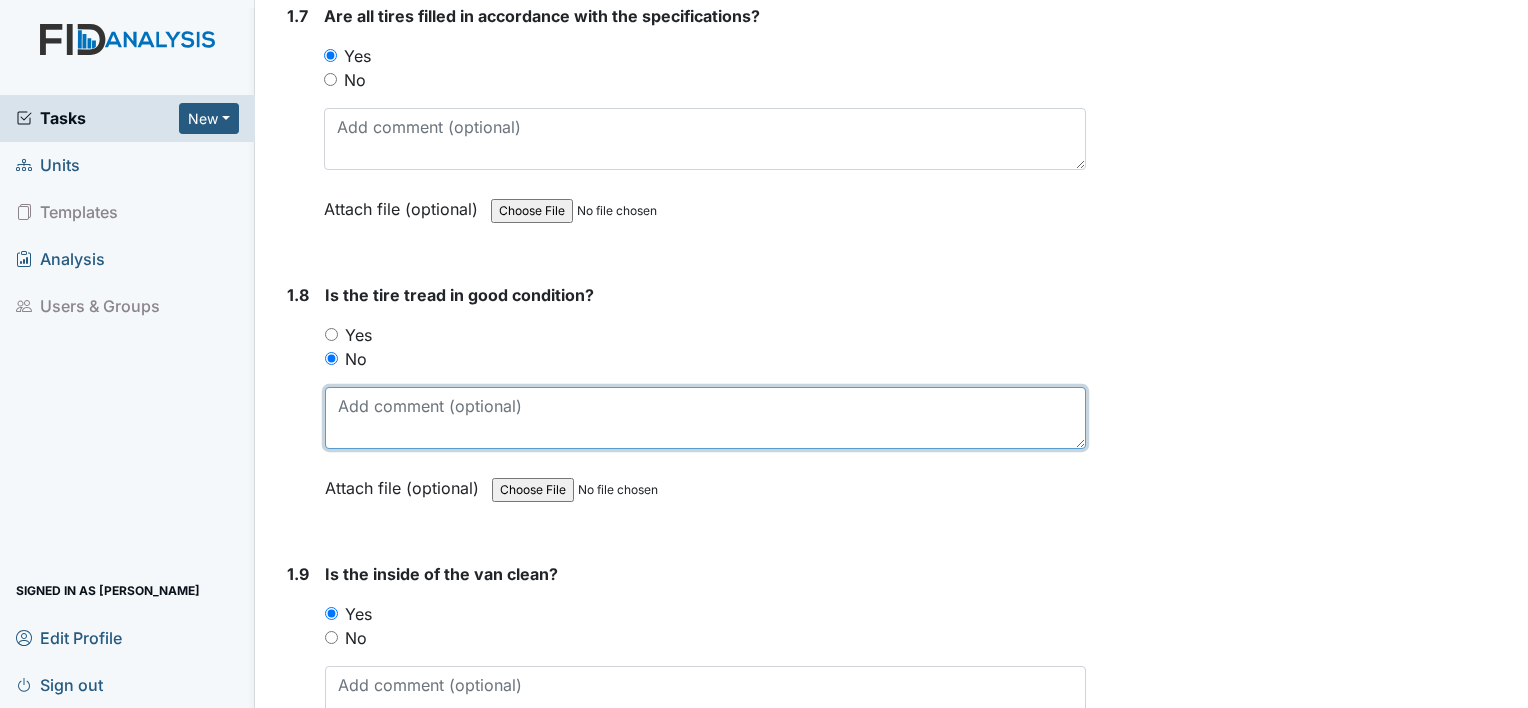click at bounding box center (705, 418) 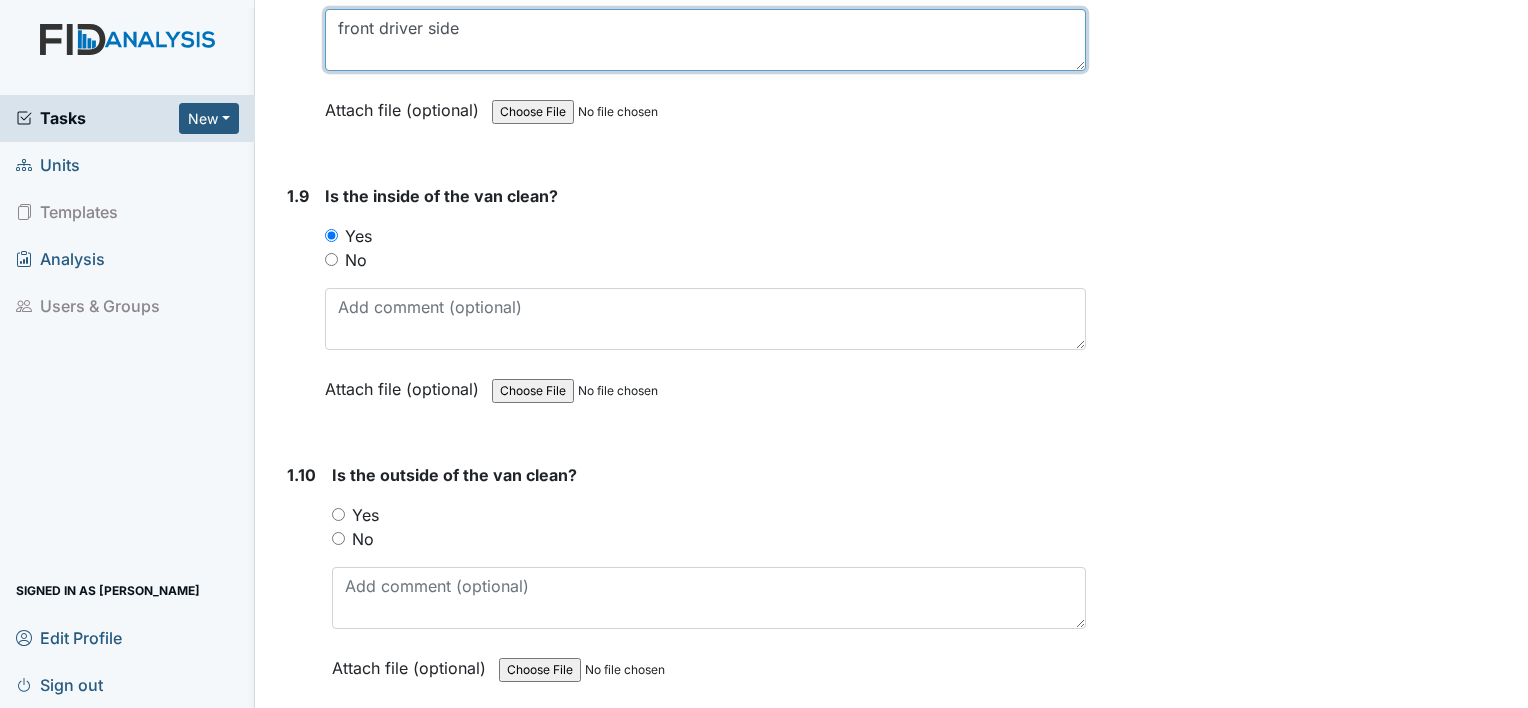 scroll, scrollTop: 2360, scrollLeft: 0, axis: vertical 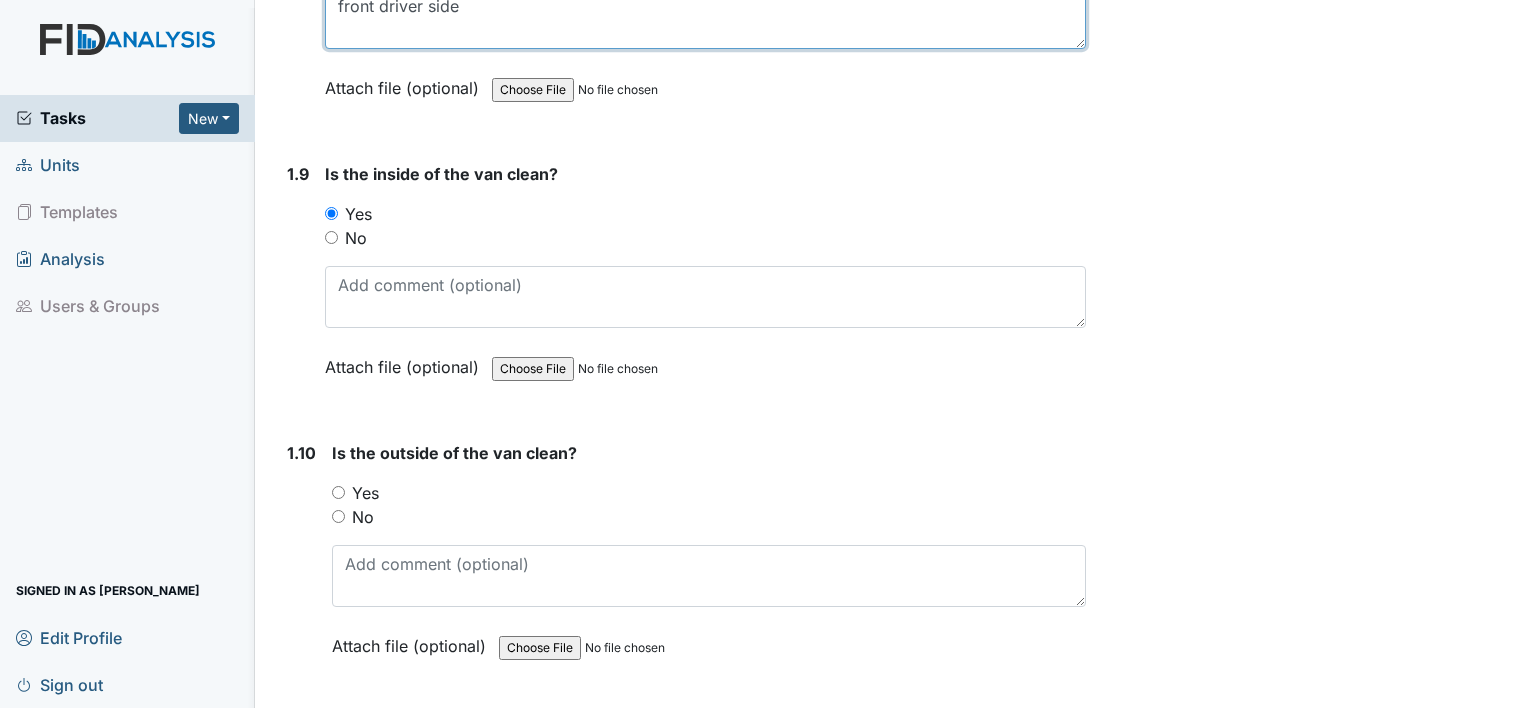 type on "front driver side" 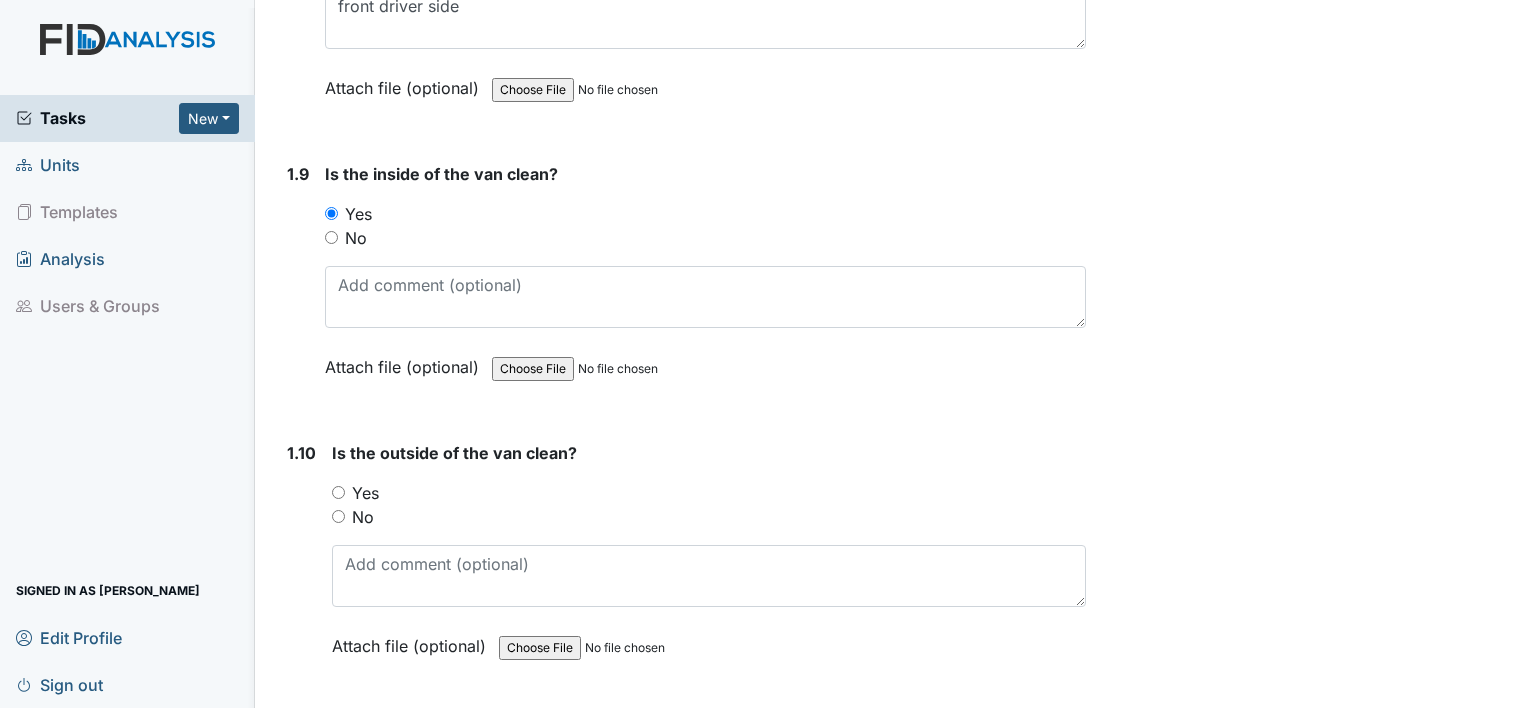 click on "Yes" at bounding box center [338, 492] 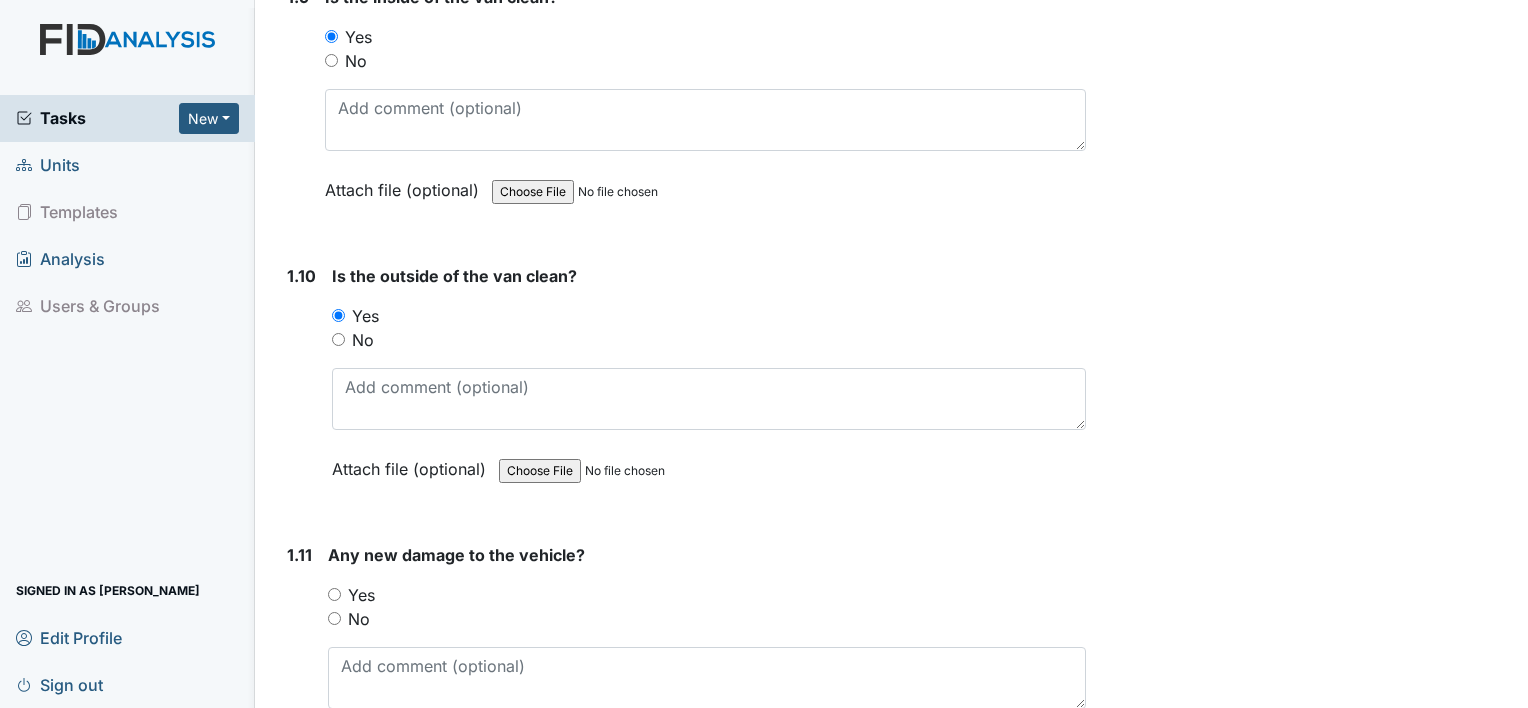 scroll, scrollTop: 2560, scrollLeft: 0, axis: vertical 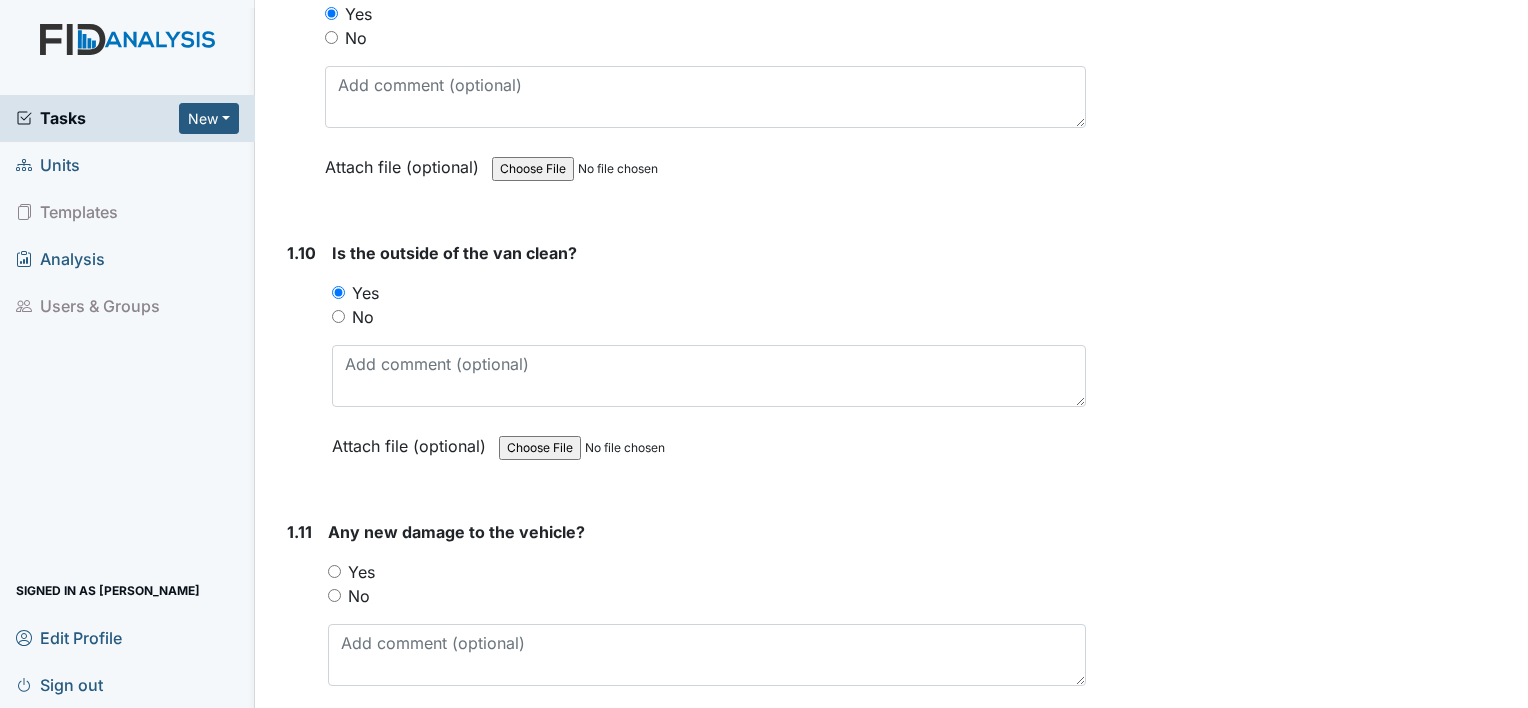 click on "Yes" at bounding box center [334, 571] 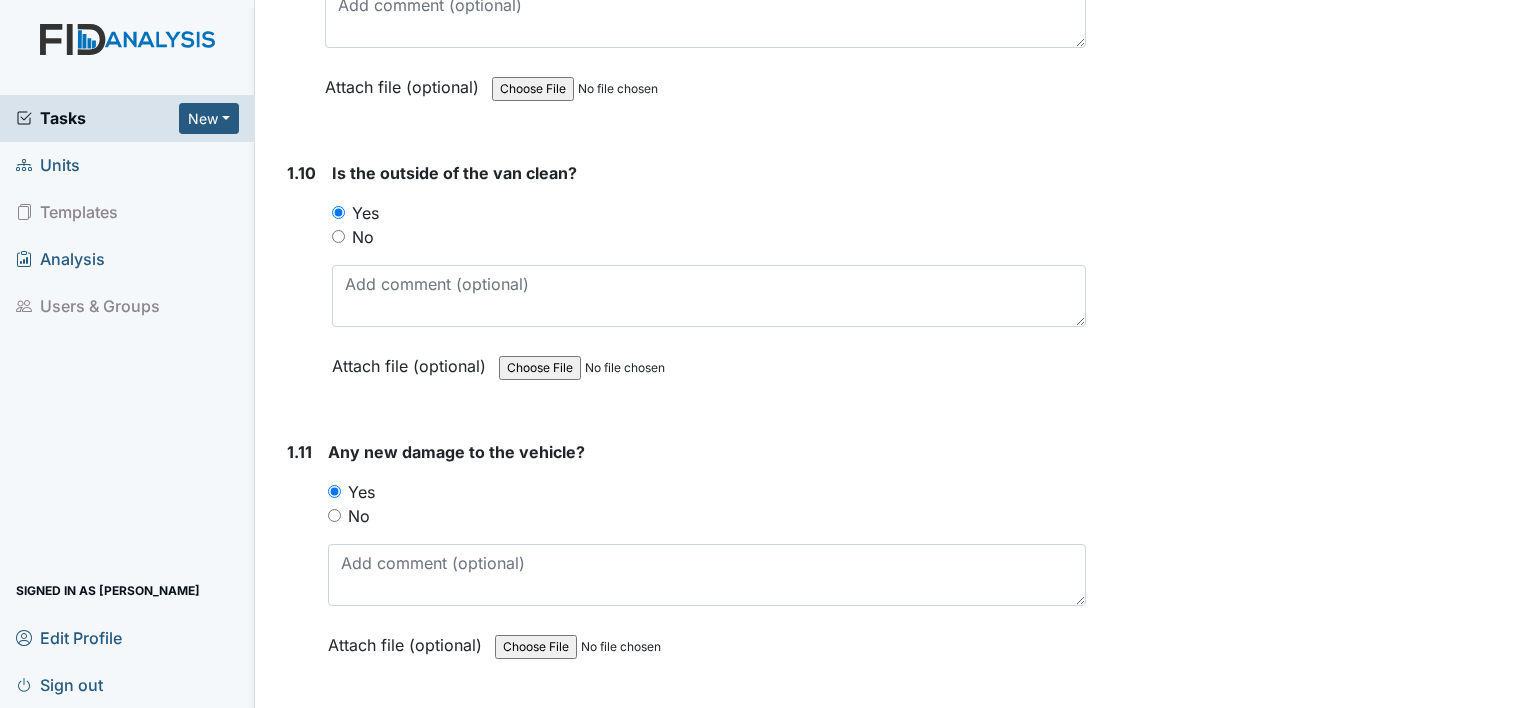 scroll, scrollTop: 2680, scrollLeft: 0, axis: vertical 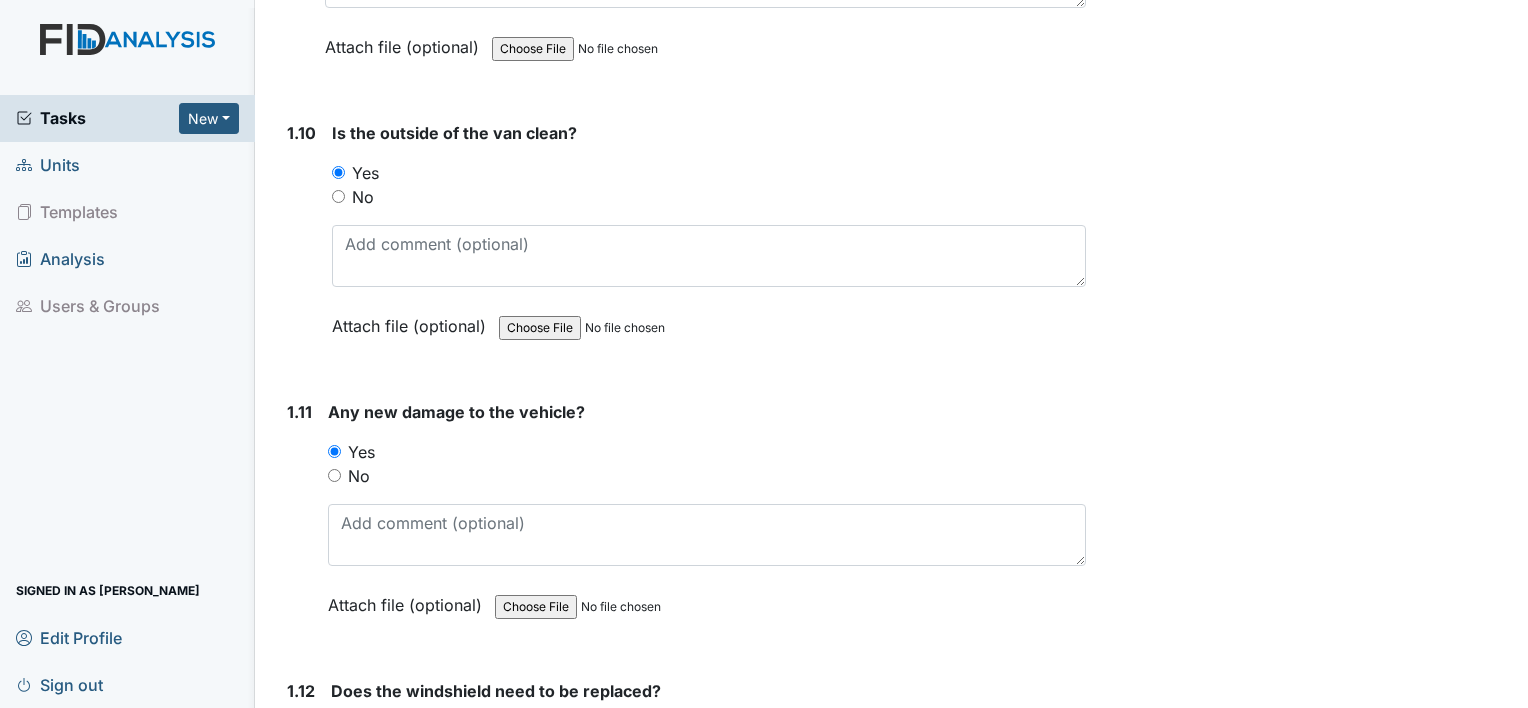 click on "No" at bounding box center [334, 475] 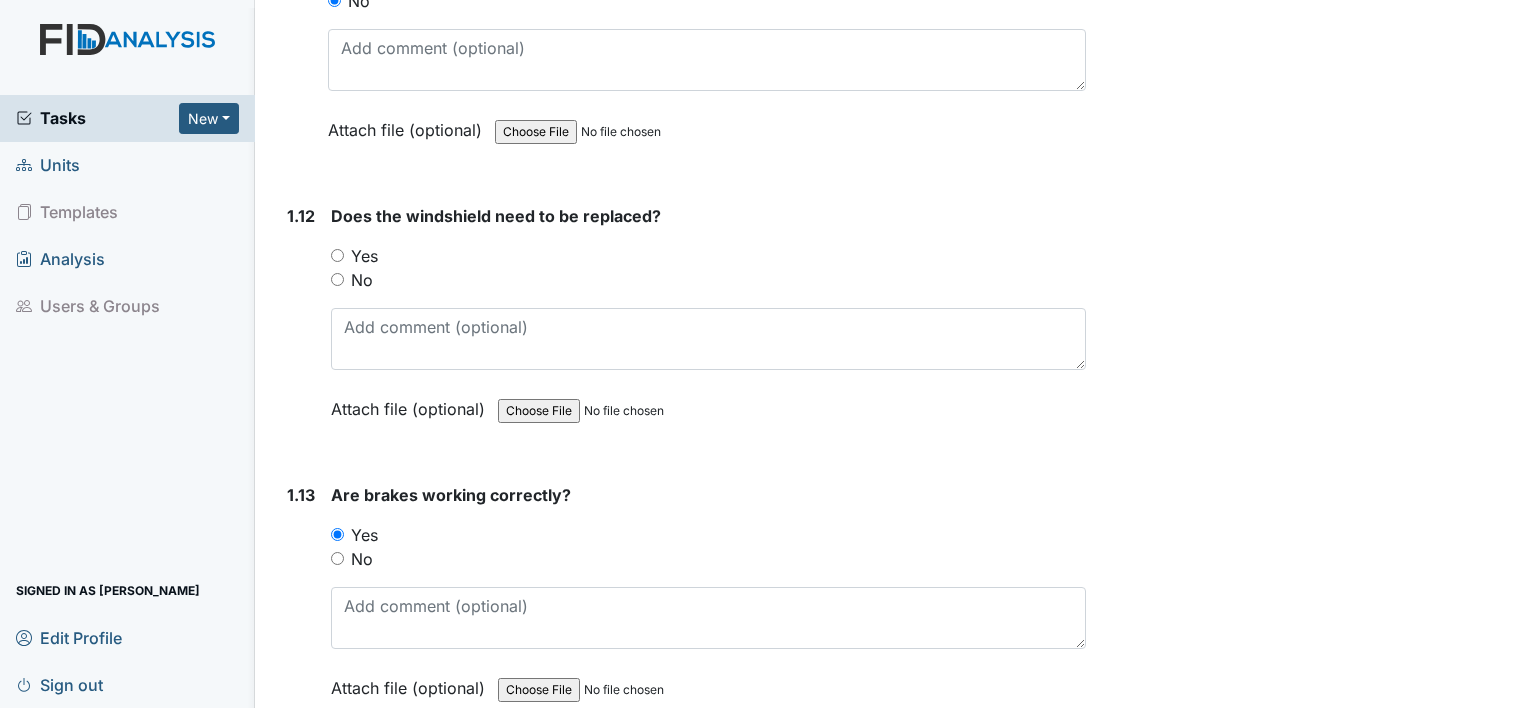 scroll, scrollTop: 3160, scrollLeft: 0, axis: vertical 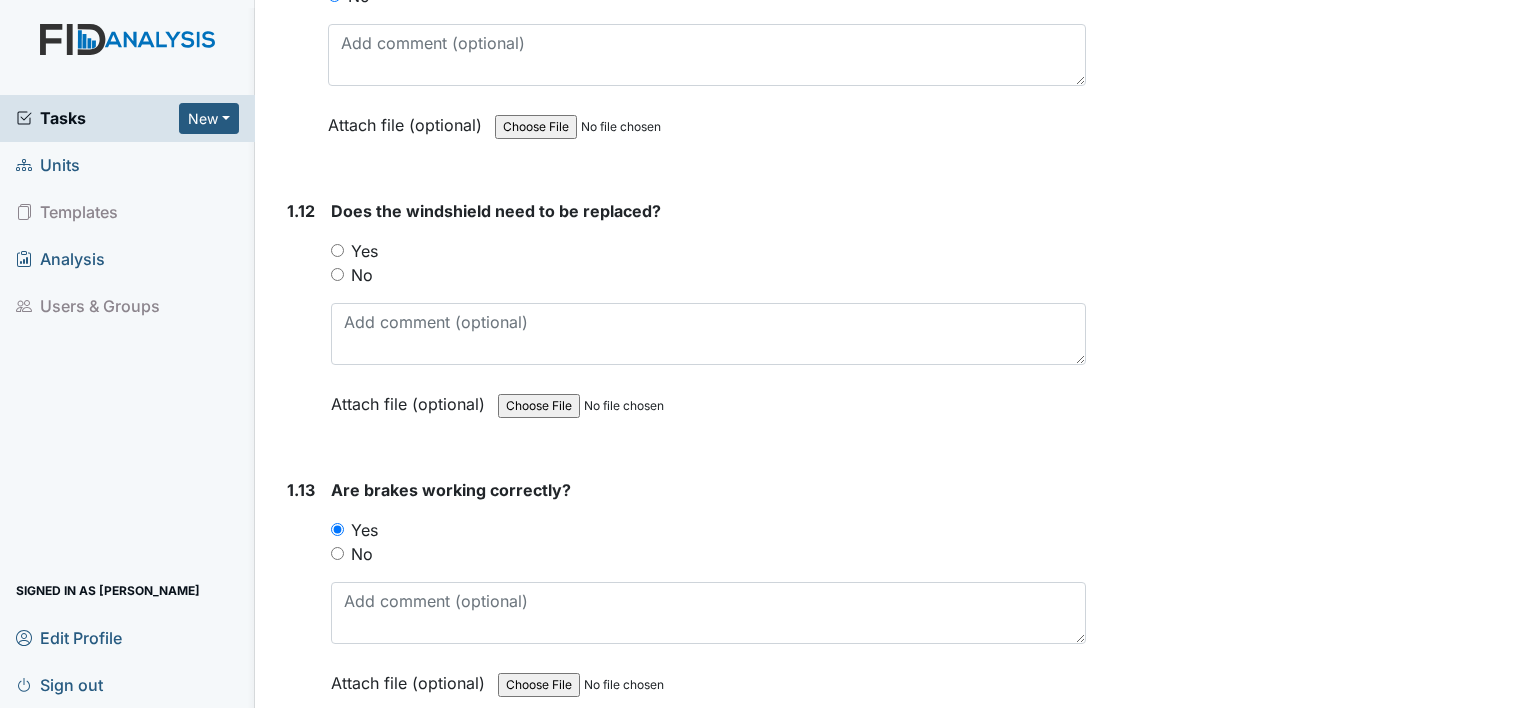 click on "1.12
Does the windshield need to be replaced?
You must select one of the below options.
Yes
No
Attach file (optional)
You can upload .pdf, .txt, .jpg, .jpeg, .png, .csv, .xls, or .doc files under 100MB." at bounding box center [682, 322] 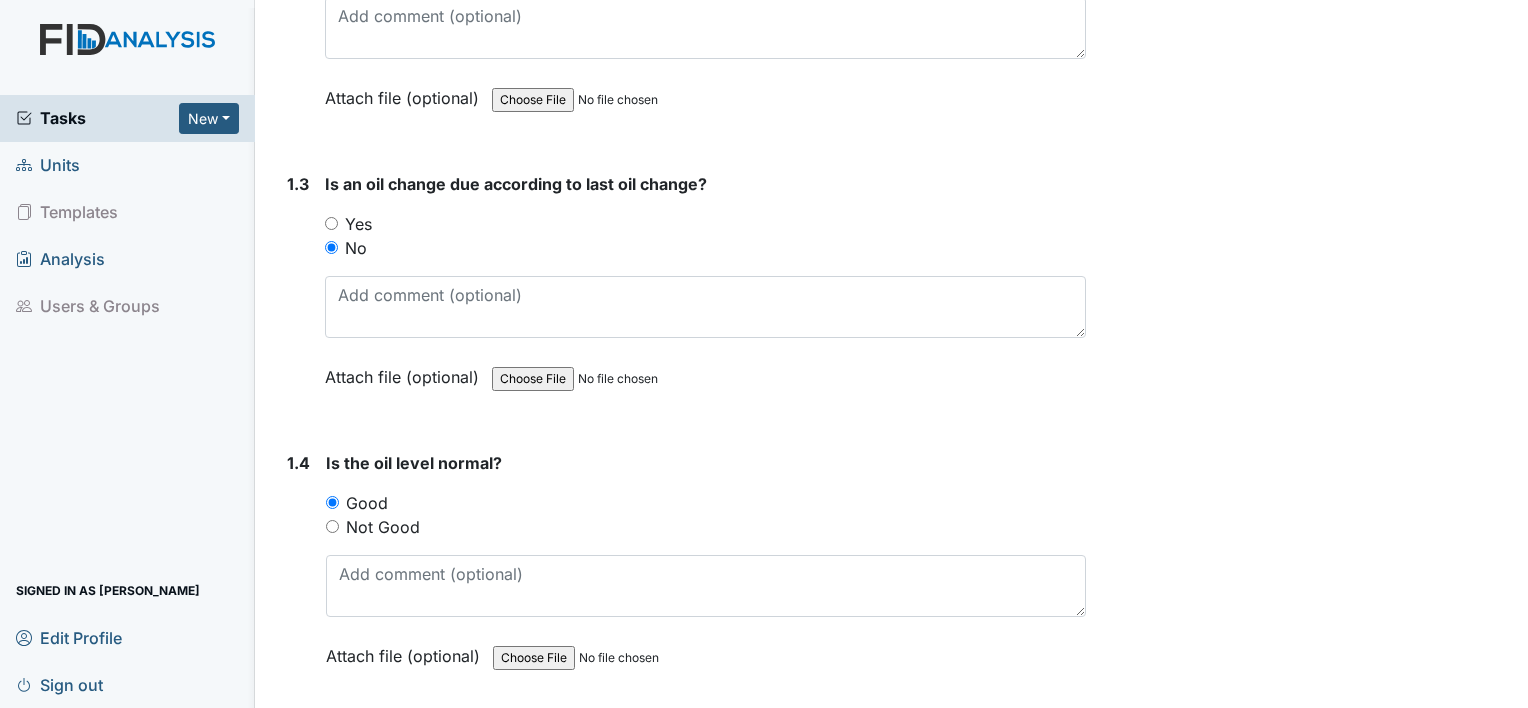scroll, scrollTop: 66, scrollLeft: 0, axis: vertical 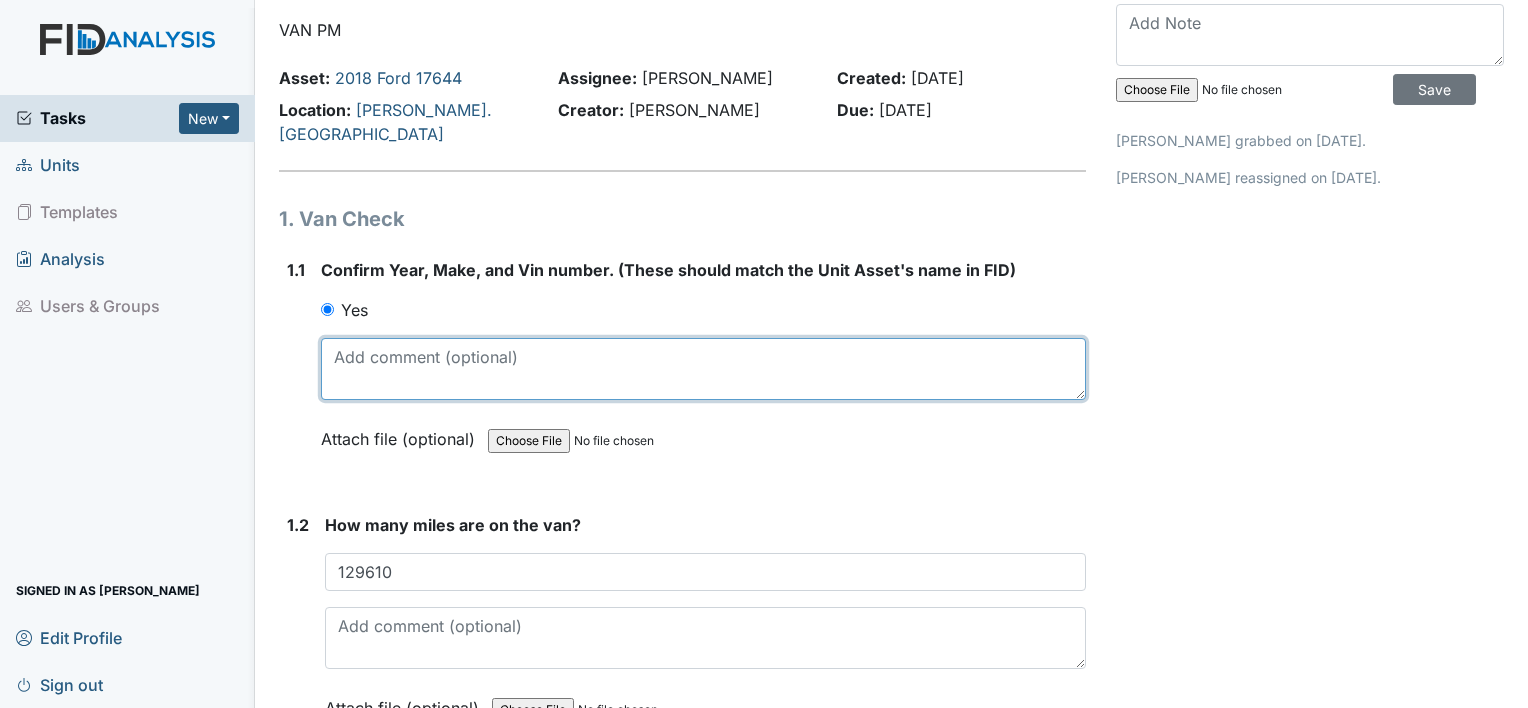 click at bounding box center [703, 369] 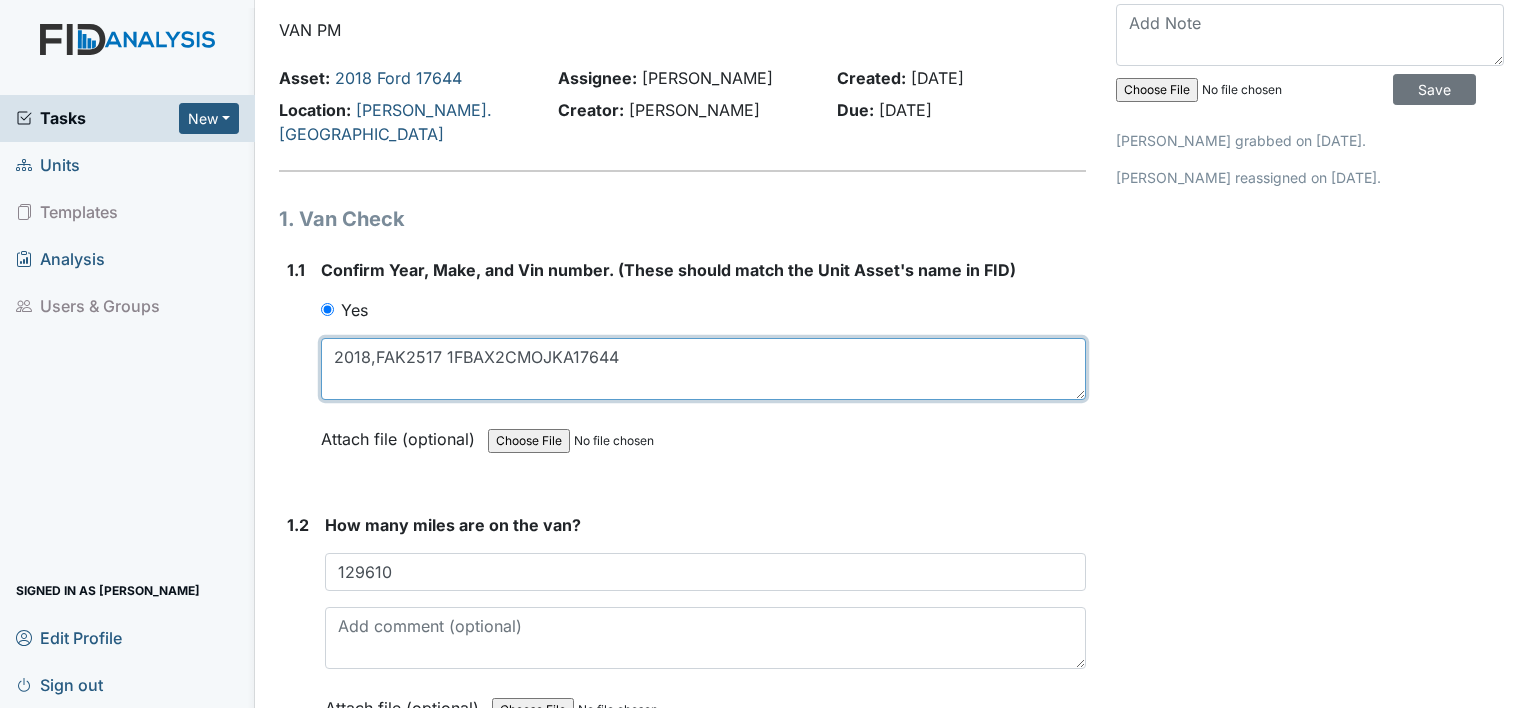 type on "2018,FAK2517 1FBAX2CMOJKA17644" 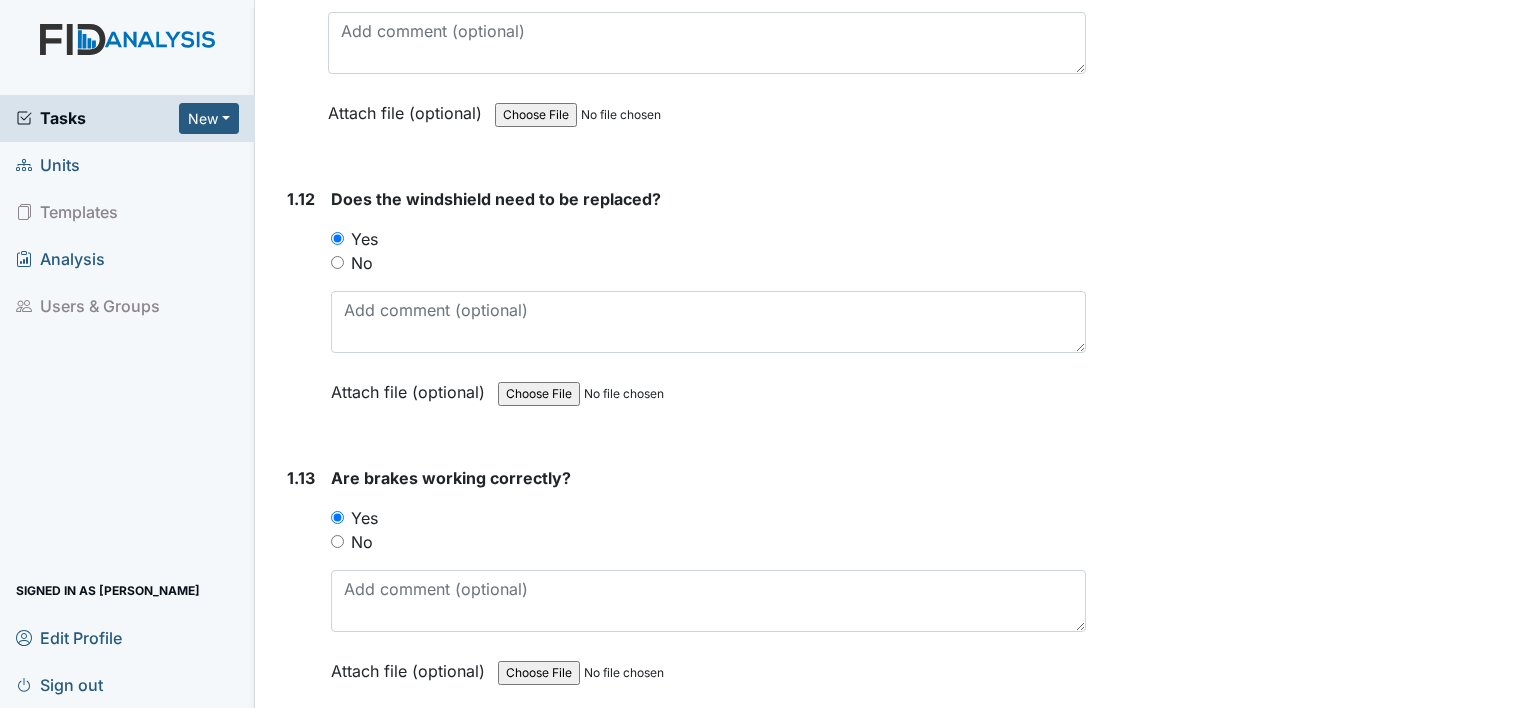 scroll, scrollTop: 3781, scrollLeft: 0, axis: vertical 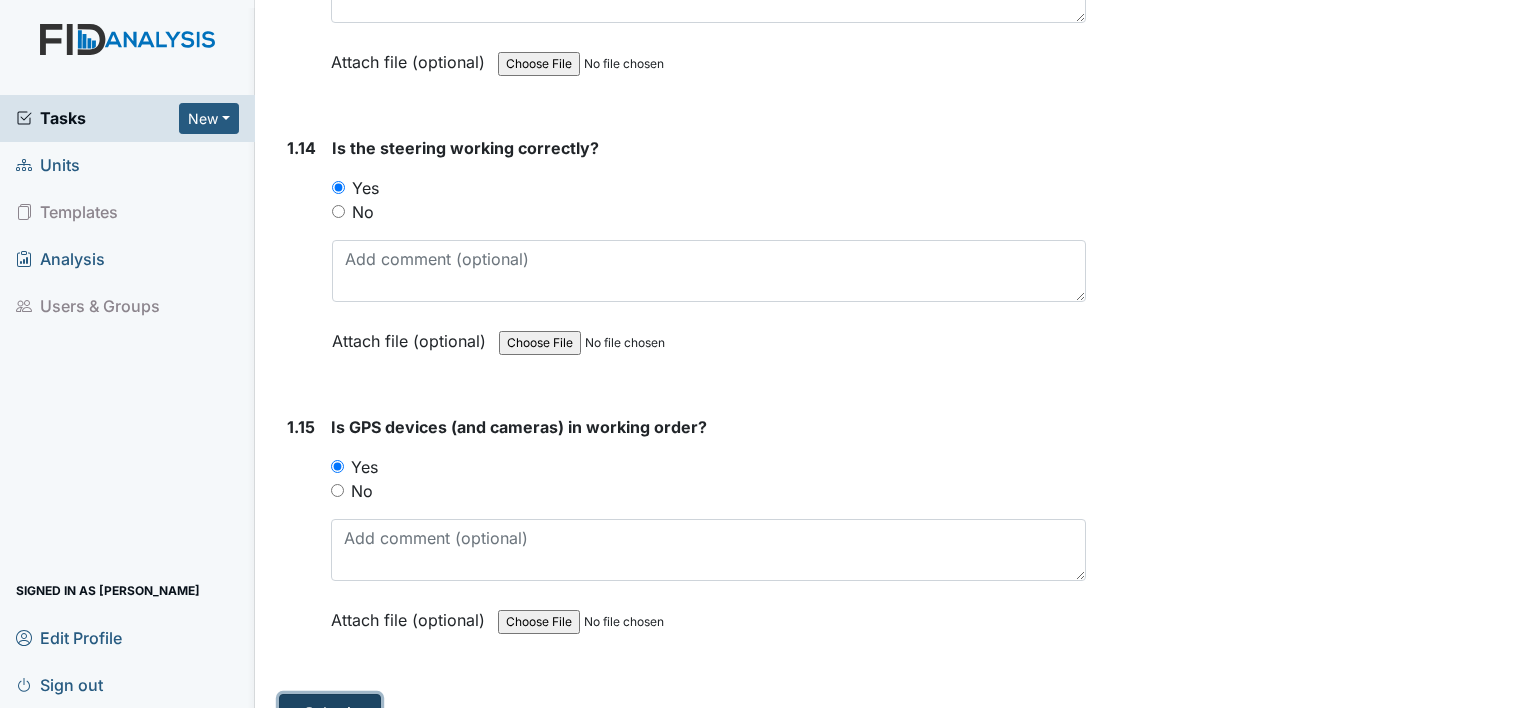 click on "Submit" at bounding box center (330, 713) 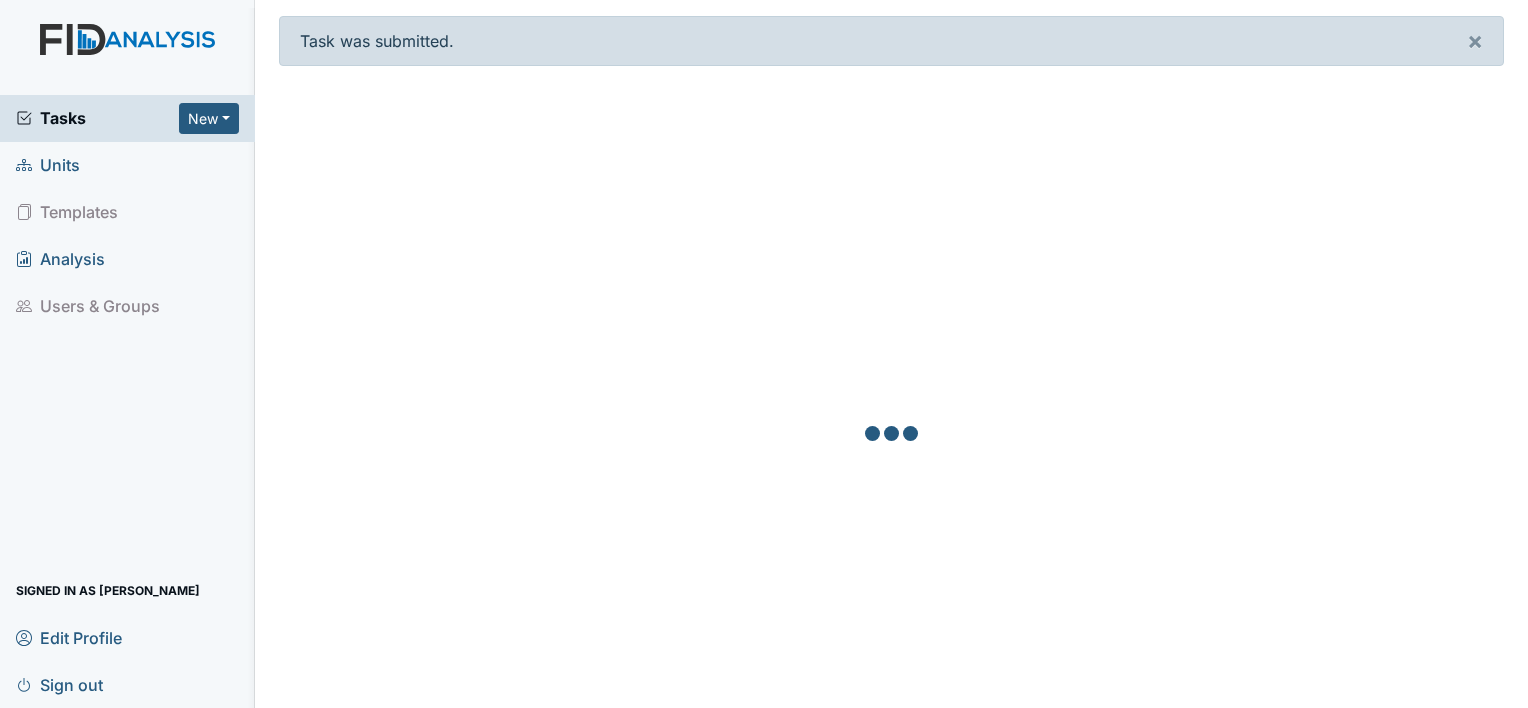 scroll, scrollTop: 0, scrollLeft: 0, axis: both 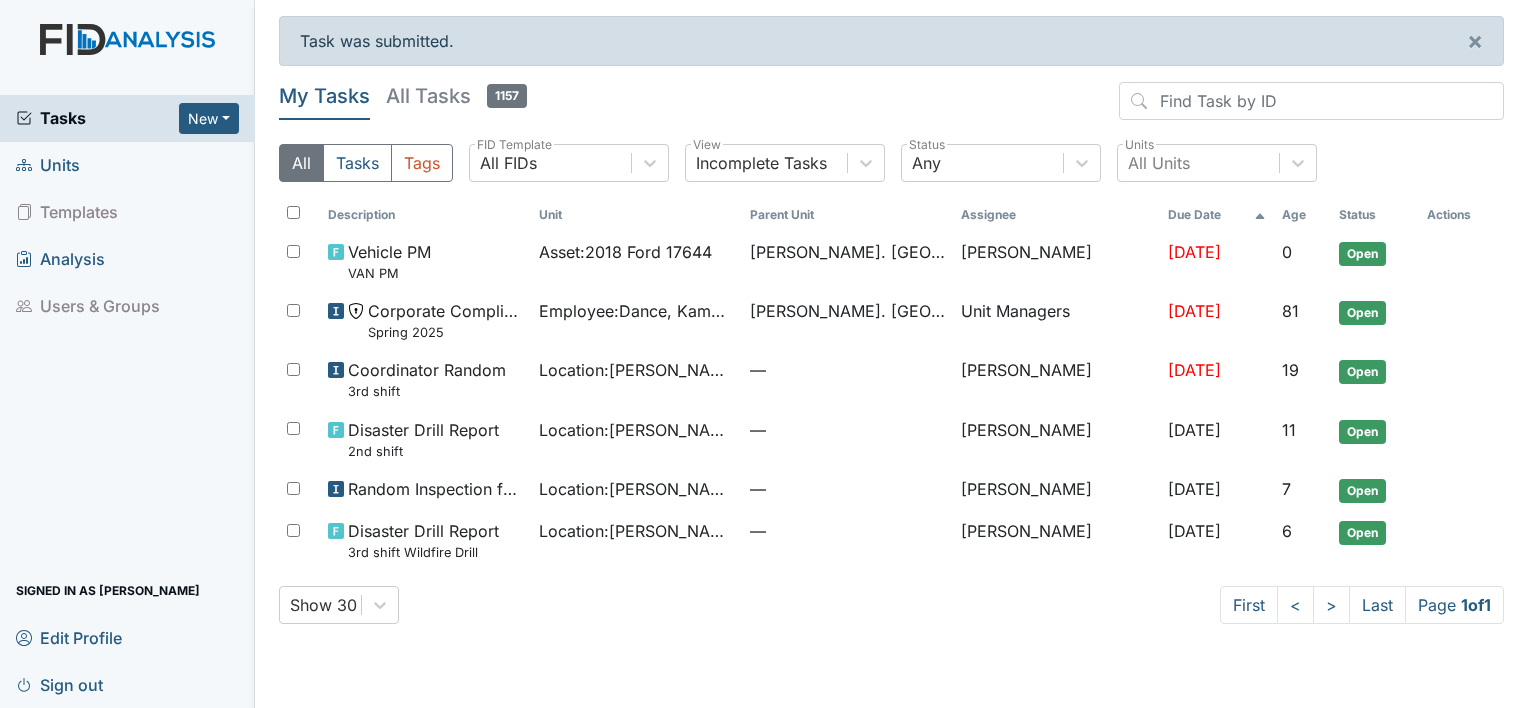 click on "Units" at bounding box center [127, 165] 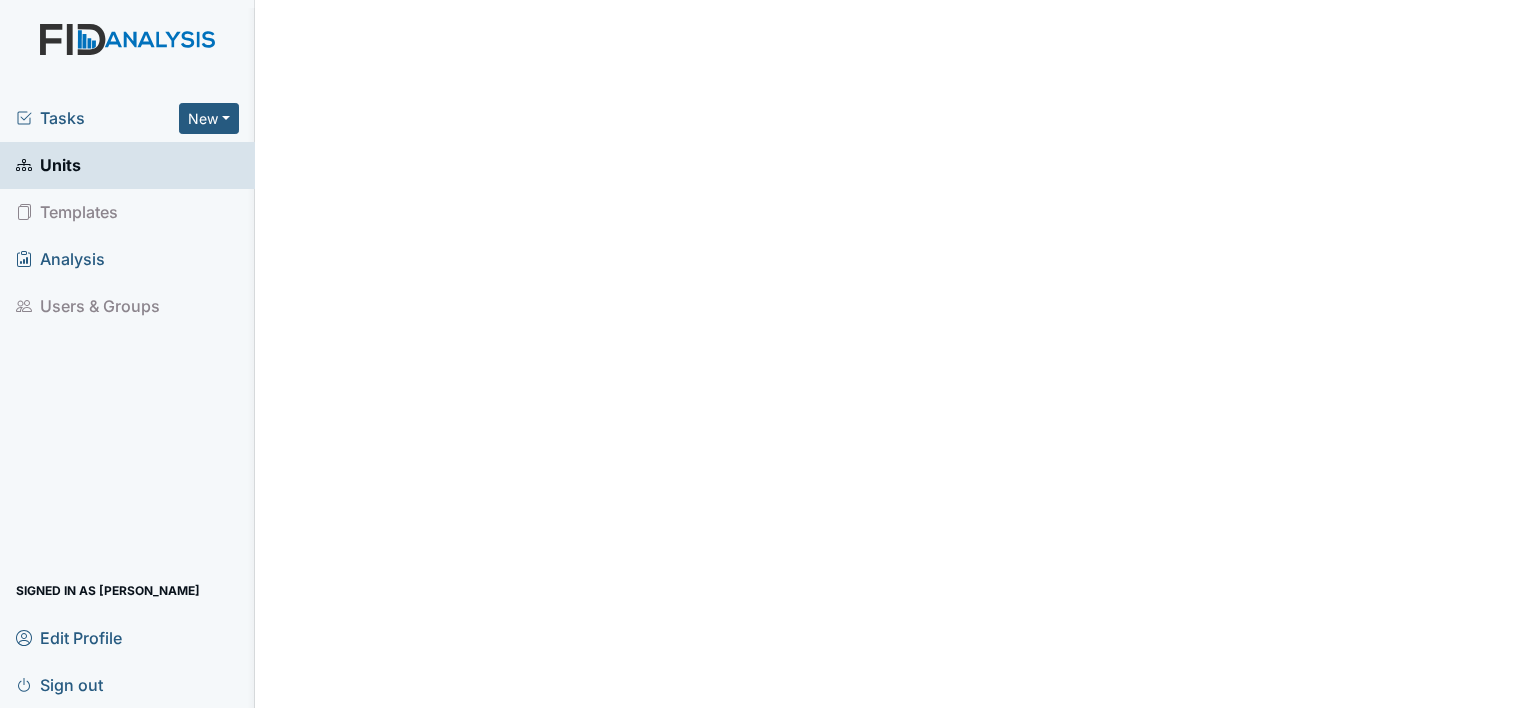 scroll, scrollTop: 0, scrollLeft: 0, axis: both 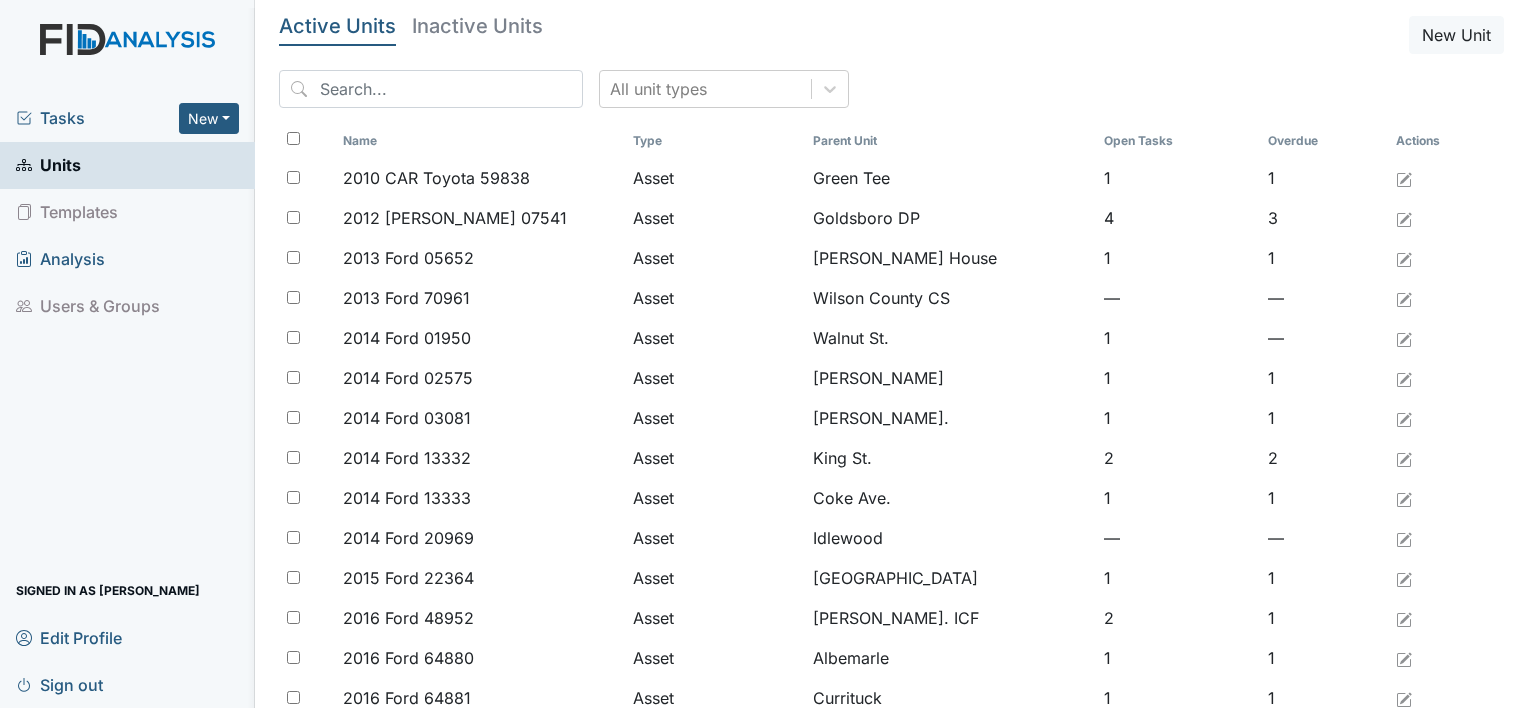 click on "Units" at bounding box center [127, 165] 